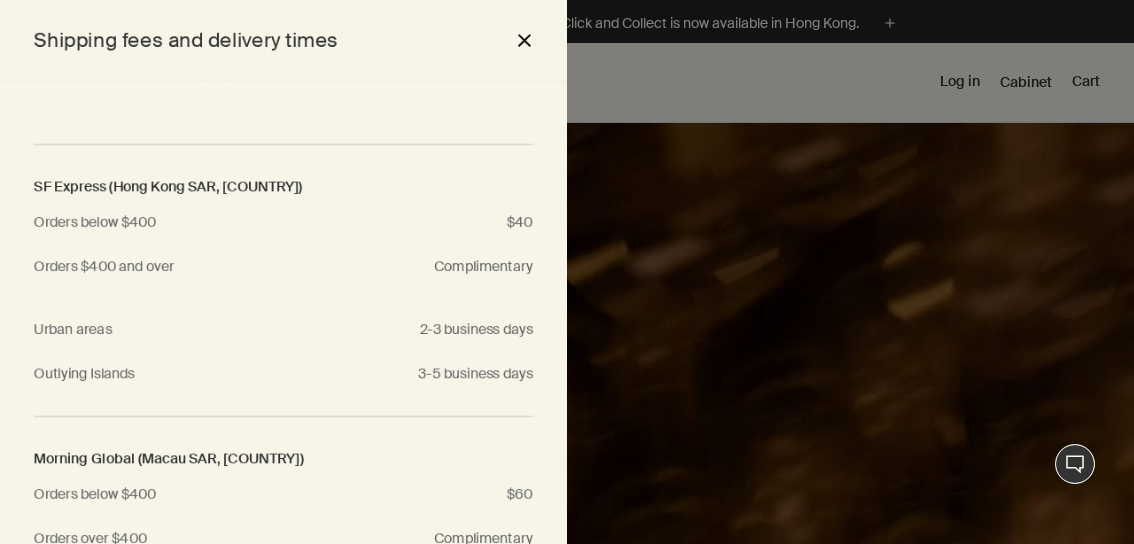 scroll, scrollTop: 0, scrollLeft: 0, axis: both 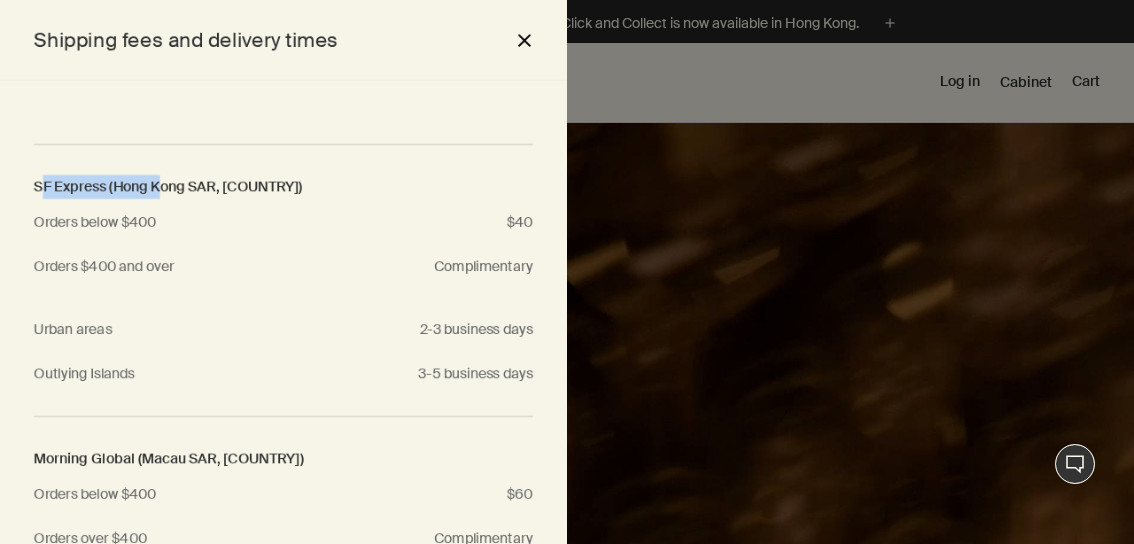drag, startPoint x: 46, startPoint y: 182, endPoint x: 163, endPoint y: 186, distance: 117.06836 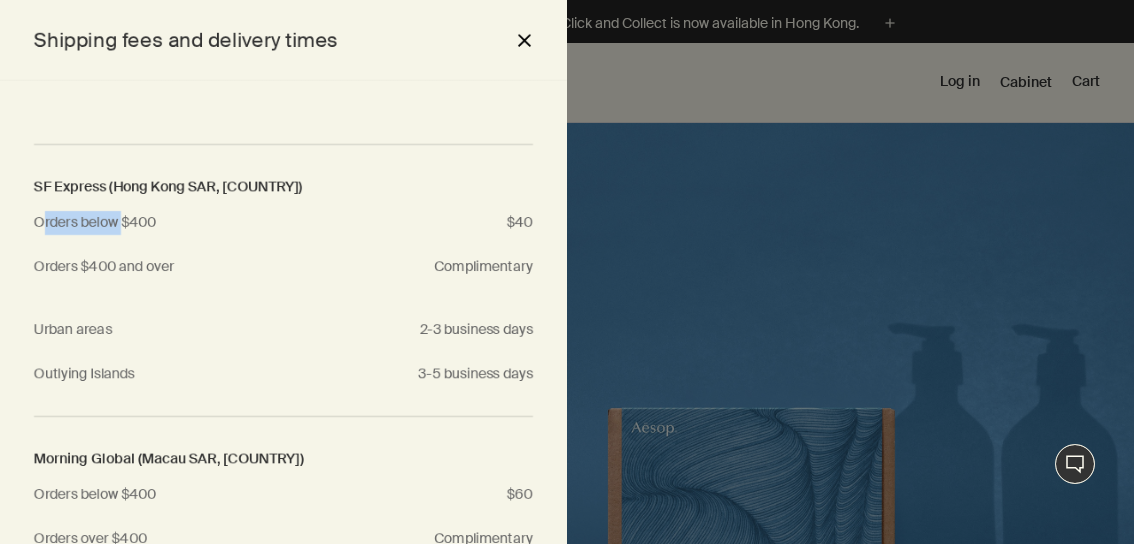 drag, startPoint x: 40, startPoint y: 220, endPoint x: 125, endPoint y: 218, distance: 85.02353 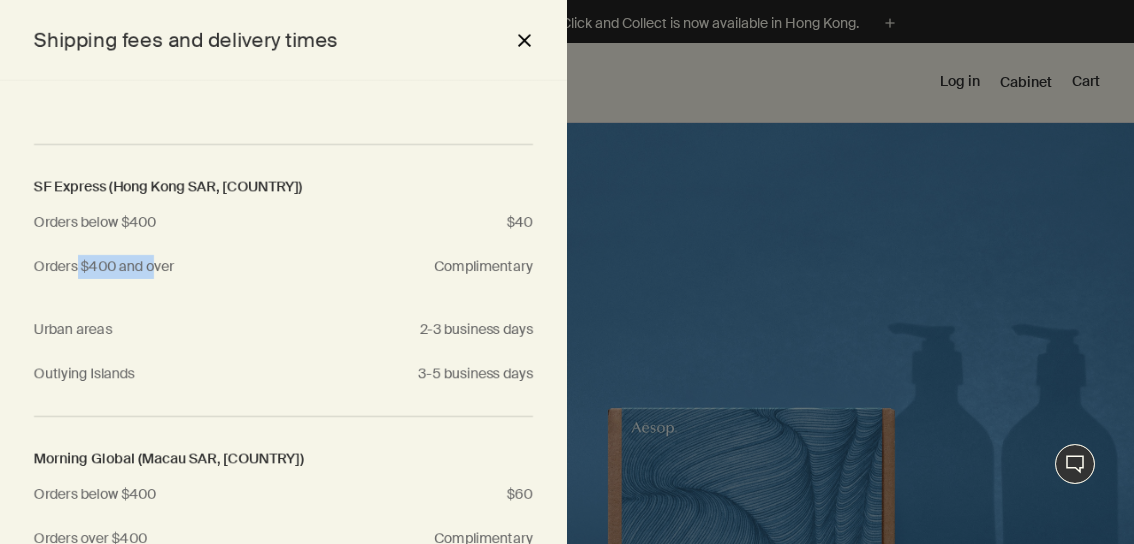 drag, startPoint x: 80, startPoint y: 280, endPoint x: 158, endPoint y: 278, distance: 78.025635 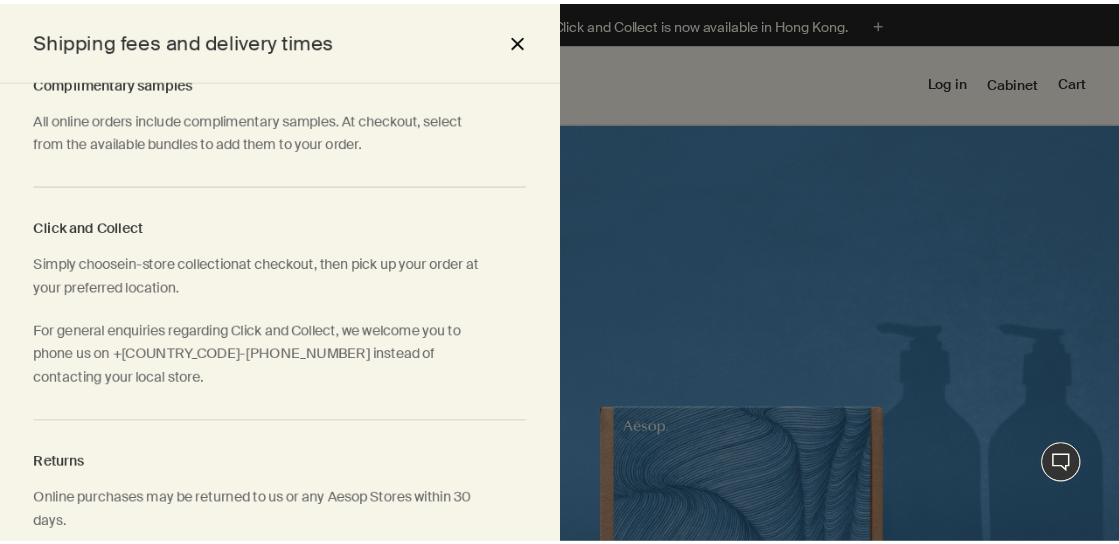 scroll, scrollTop: 769, scrollLeft: 0, axis: vertical 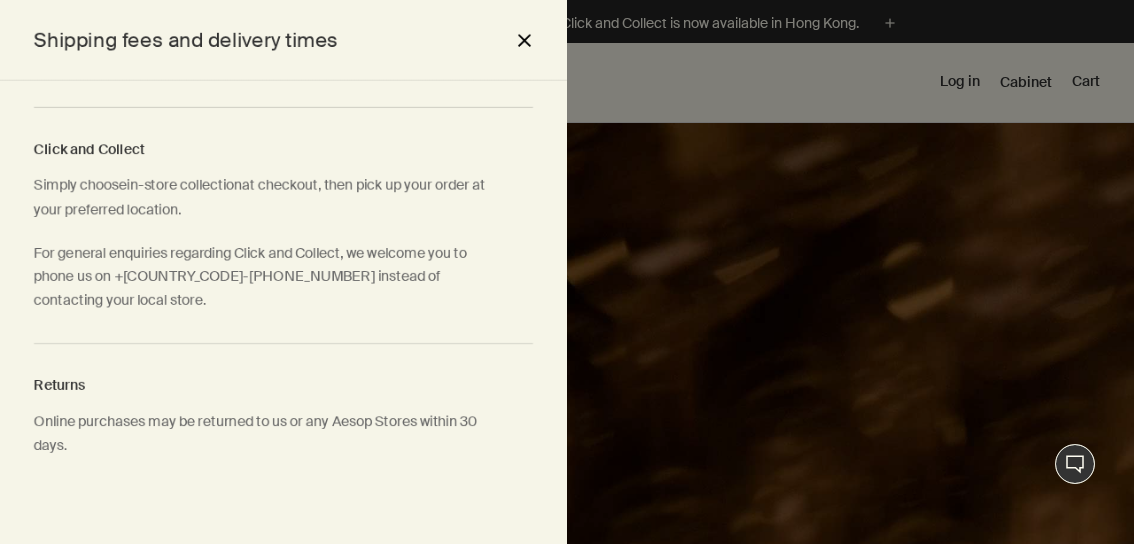 click on "close" at bounding box center (524, 40) 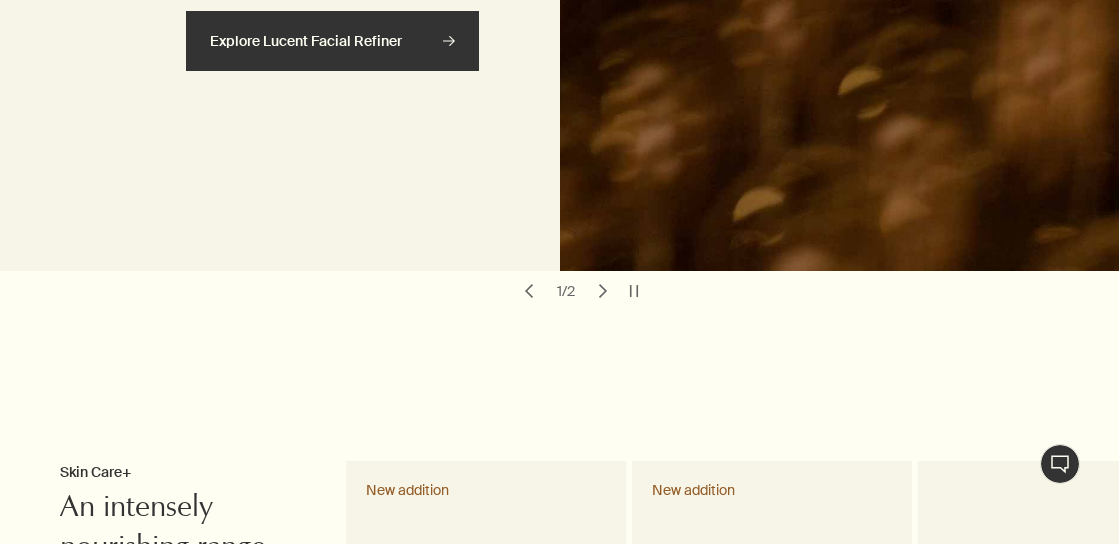 scroll, scrollTop: 500, scrollLeft: 0, axis: vertical 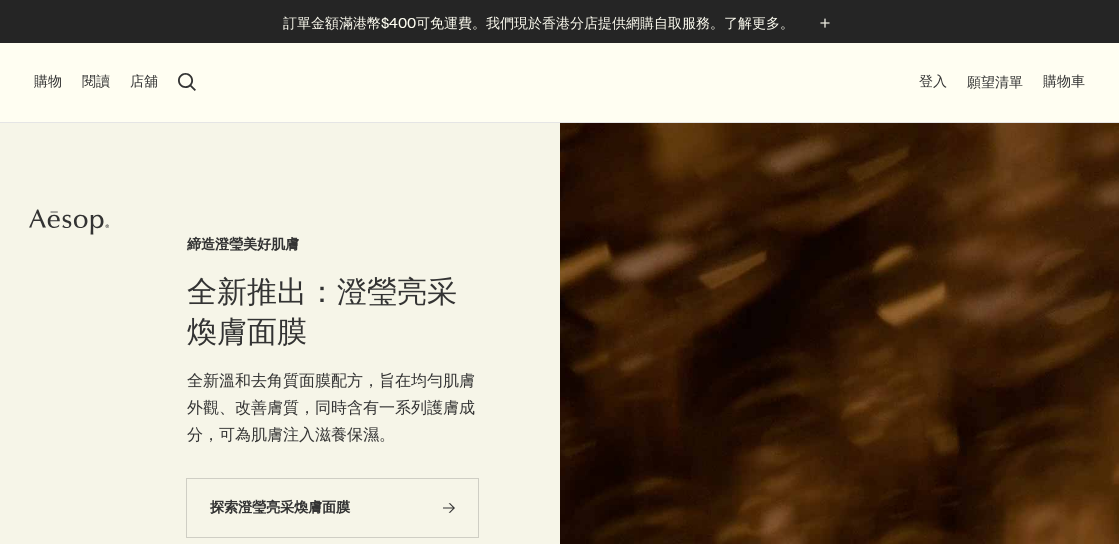 click on "購物" at bounding box center [48, 82] 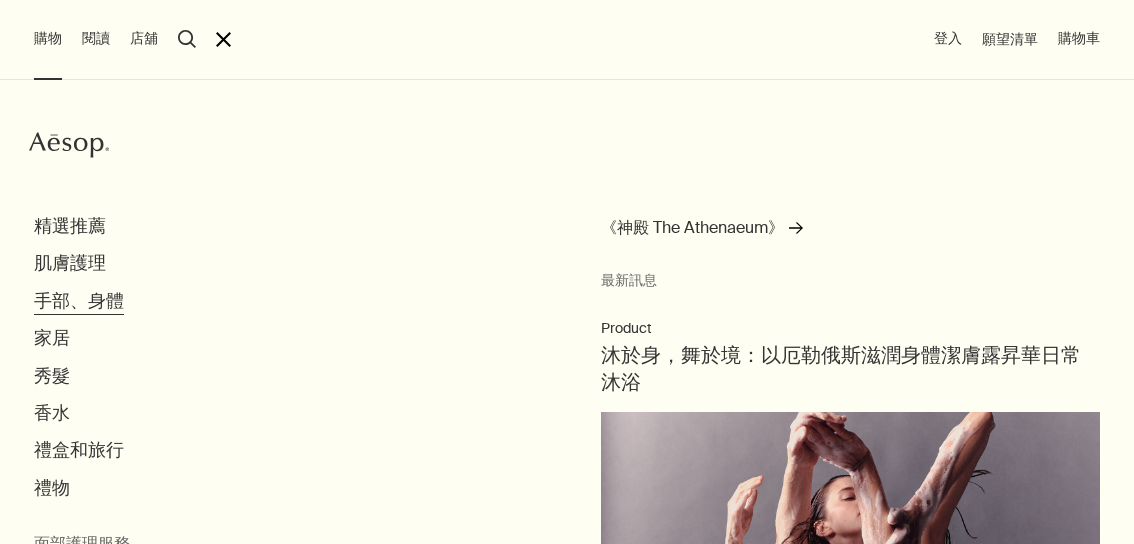 click on "手部、身體" at bounding box center (70, 226) 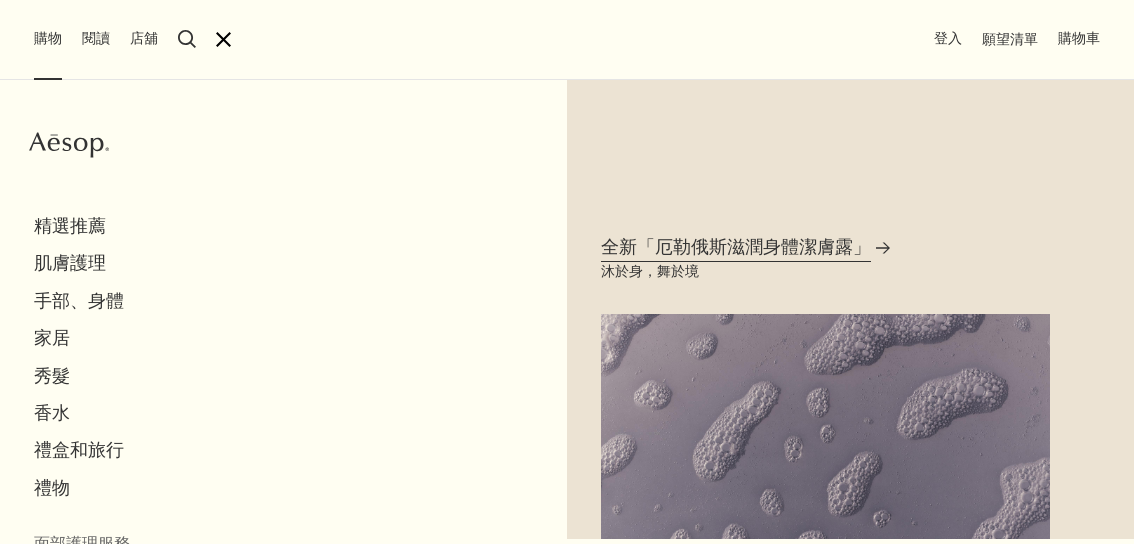click on "全新「厄勒俄斯滋潤身體潔膚露」" at bounding box center [736, 247] 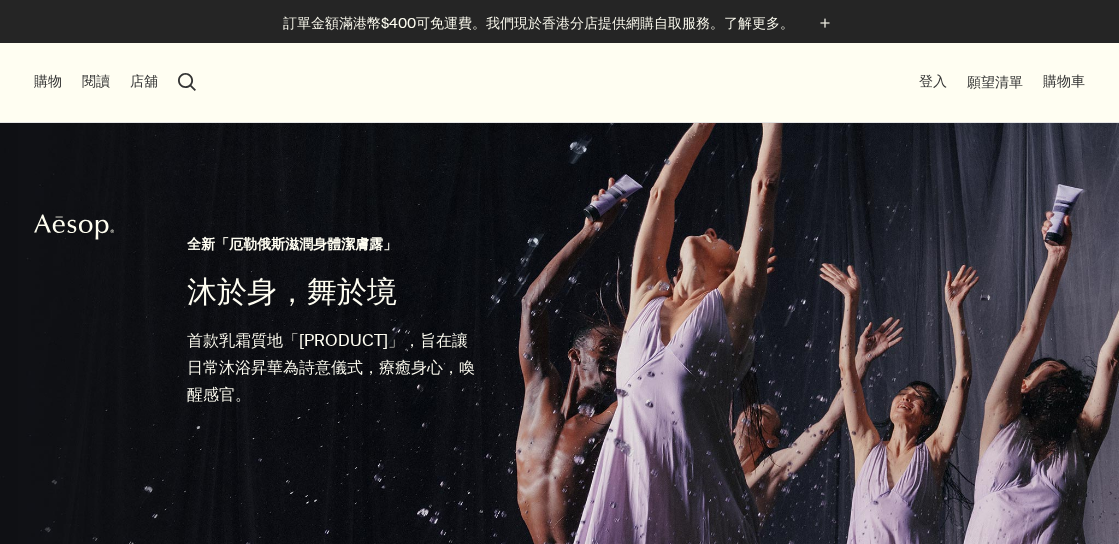 scroll, scrollTop: 0, scrollLeft: 0, axis: both 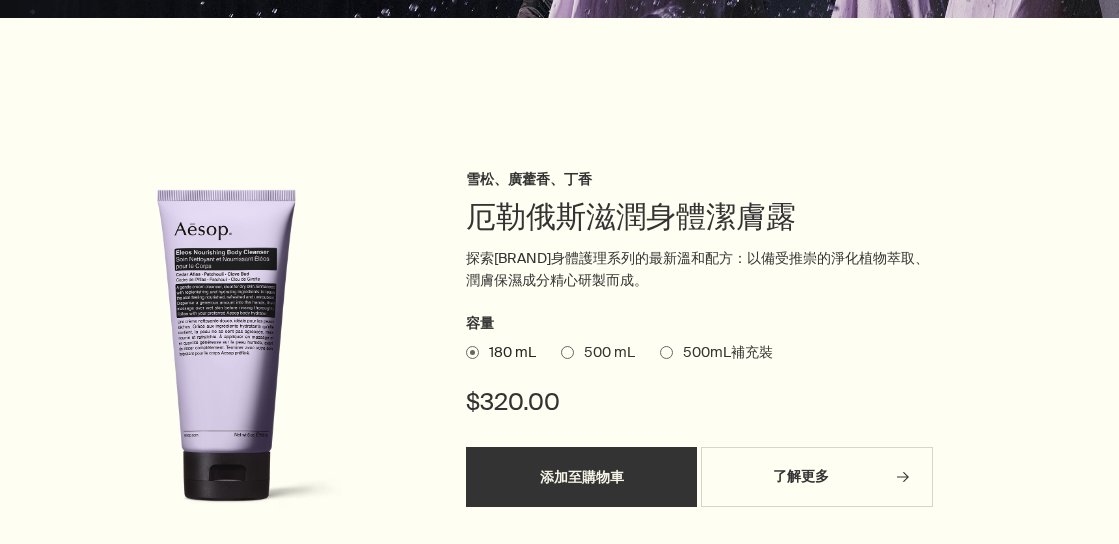 click on "500 mL" at bounding box center [604, 353] 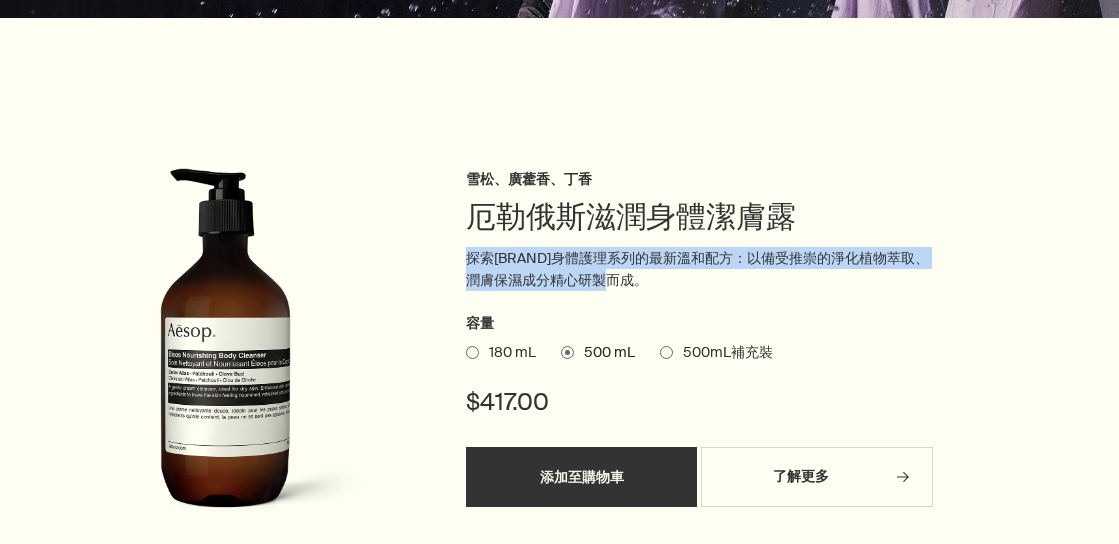 drag, startPoint x: 473, startPoint y: 258, endPoint x: 621, endPoint y: 283, distance: 150.09663 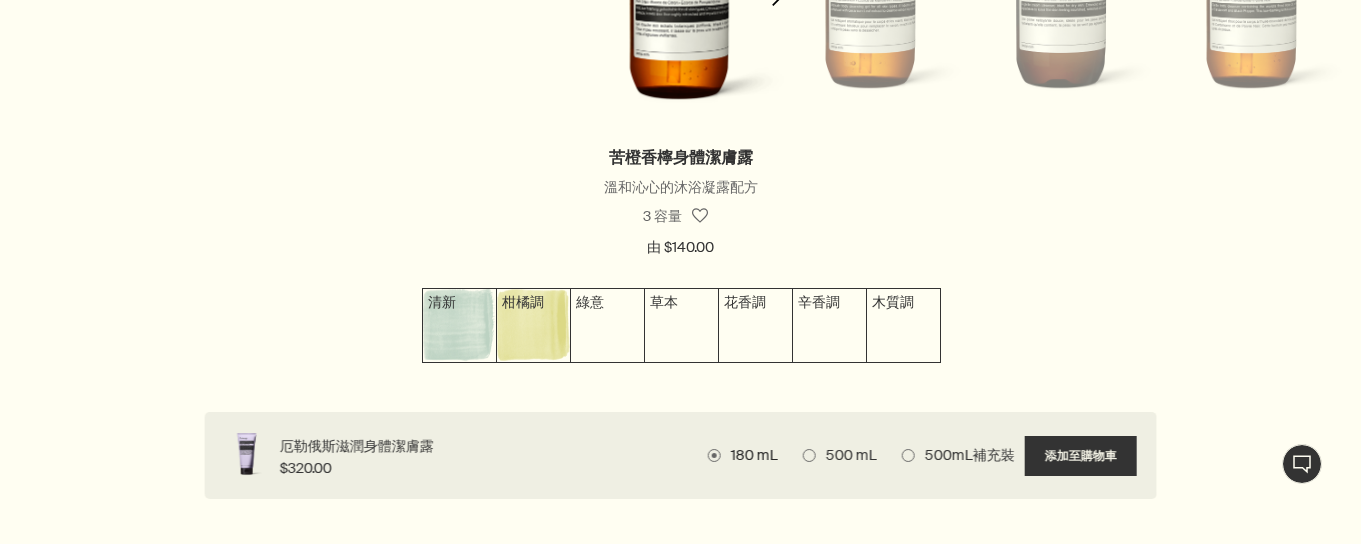 scroll, scrollTop: 4104, scrollLeft: 0, axis: vertical 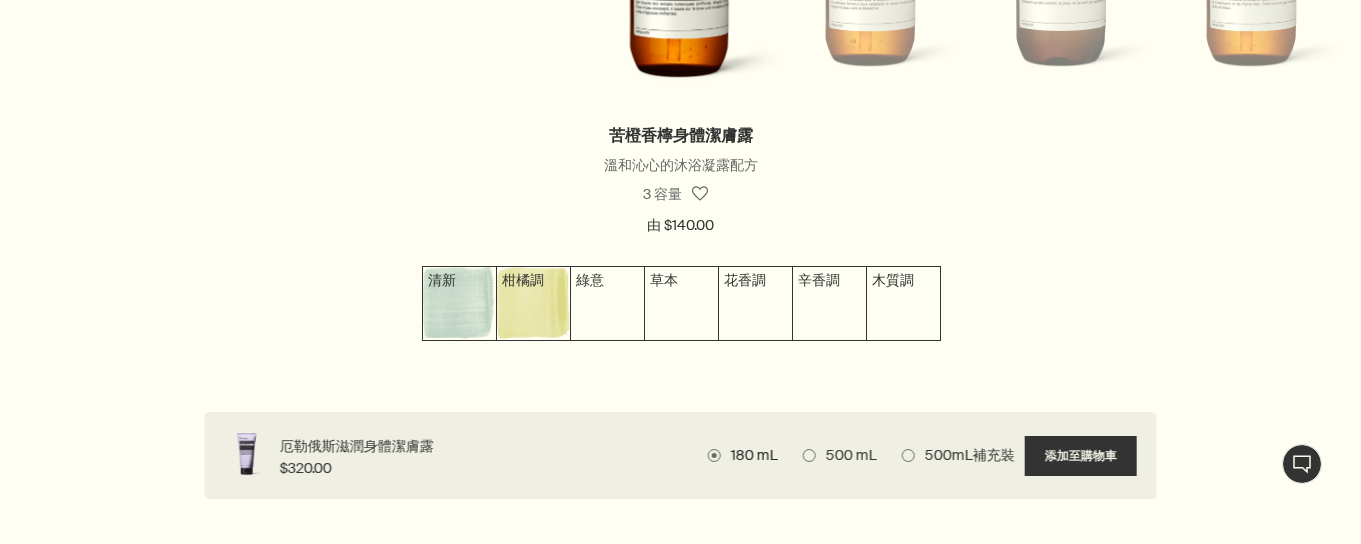 click at bounding box center [681, 303] 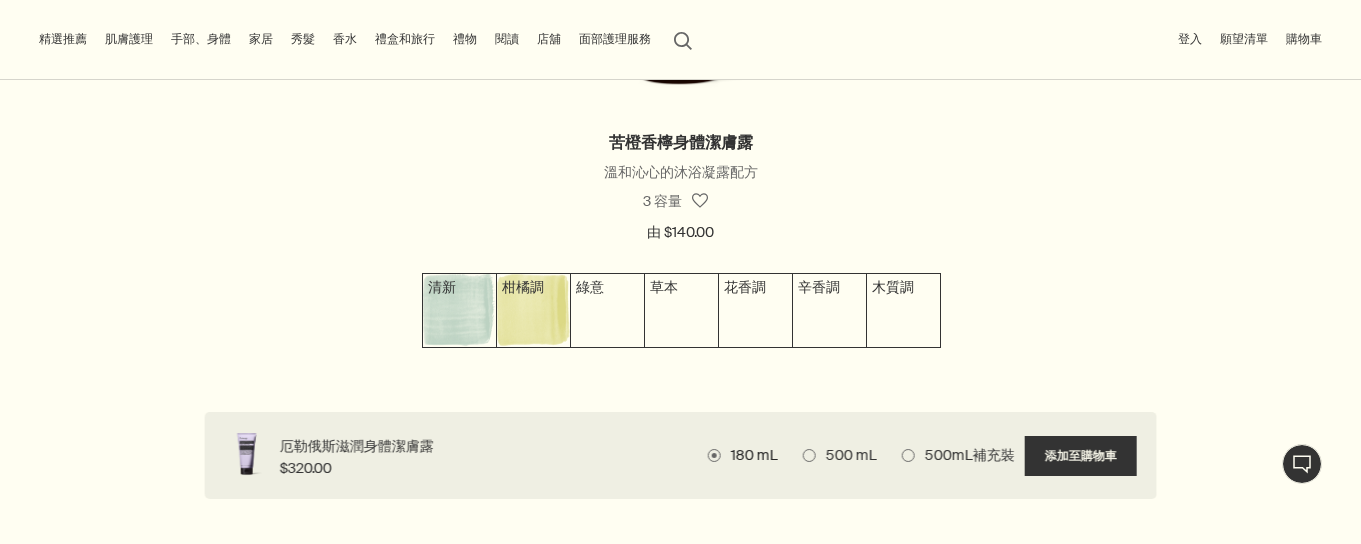 scroll, scrollTop: 3904, scrollLeft: 0, axis: vertical 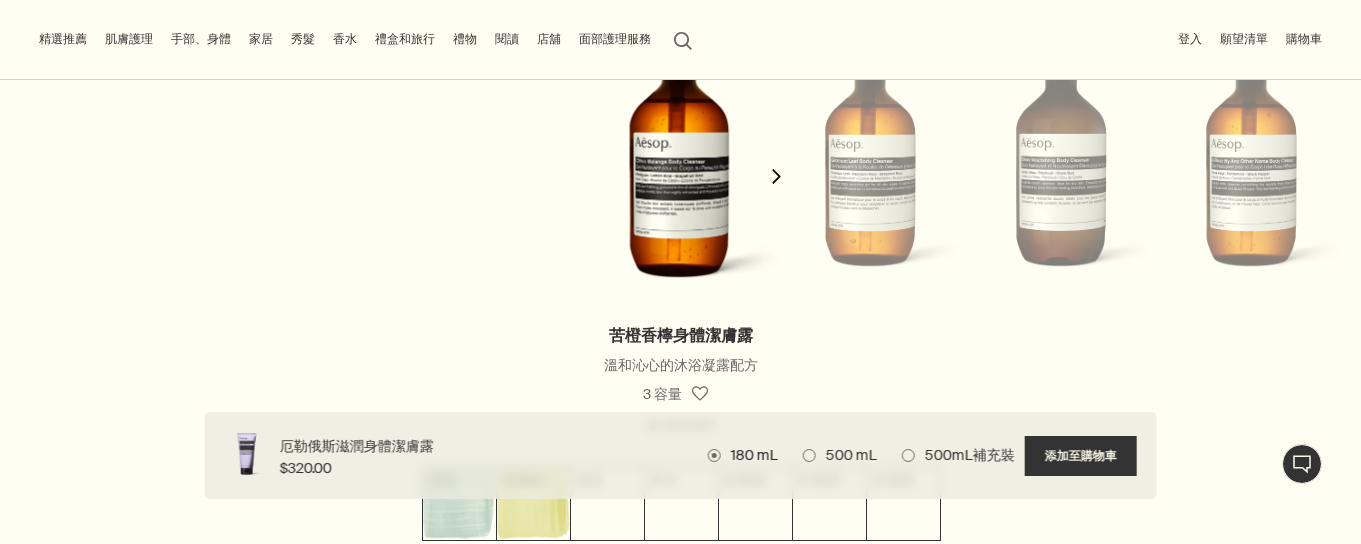 click at bounding box center (680, 156) 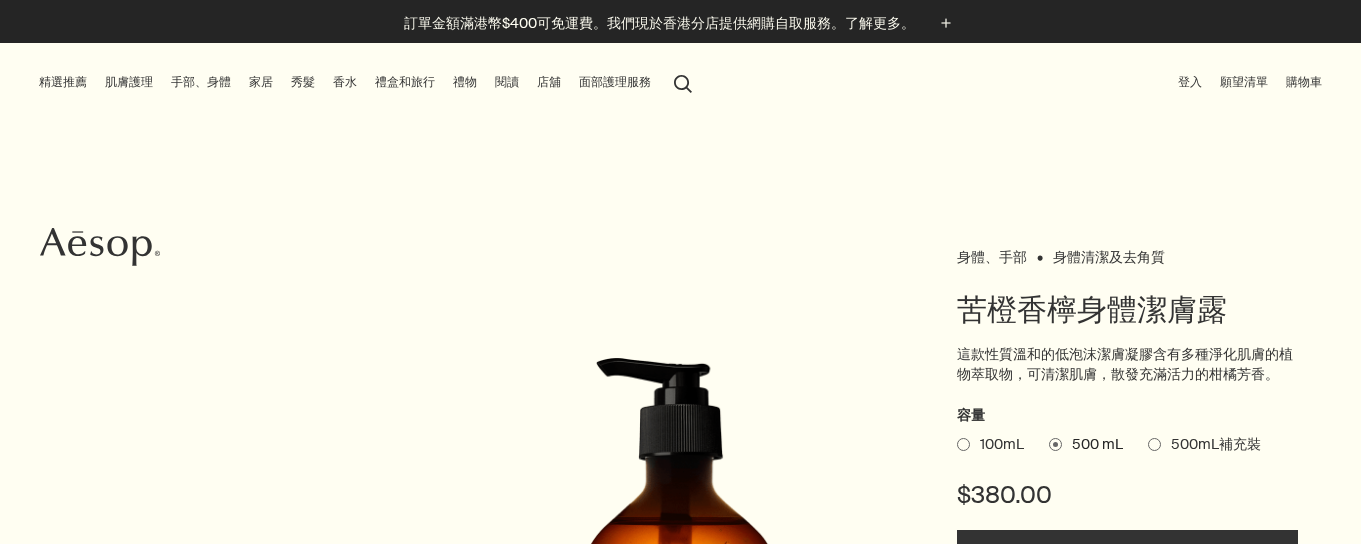 scroll, scrollTop: 0, scrollLeft: 0, axis: both 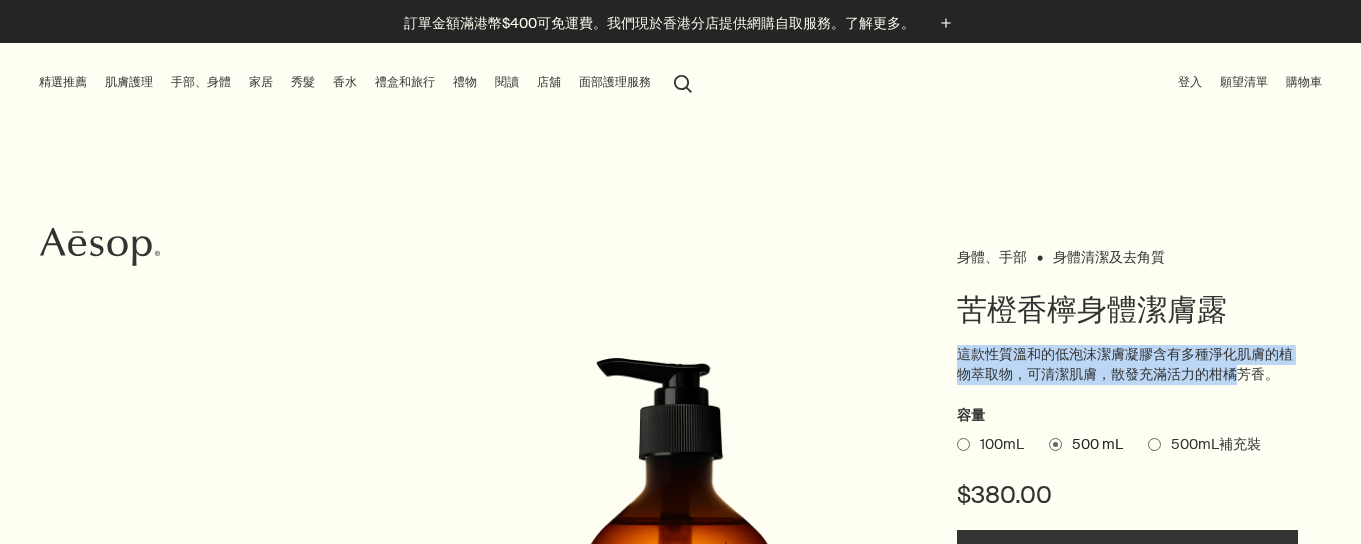 drag, startPoint x: 963, startPoint y: 353, endPoint x: 1237, endPoint y: 372, distance: 274.65796 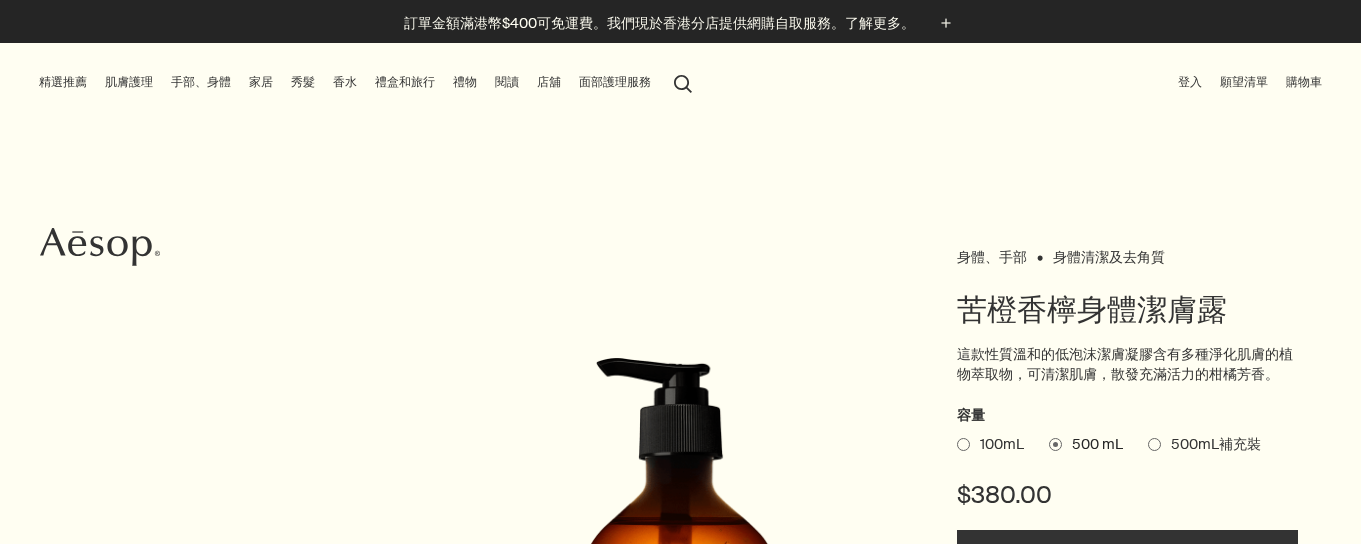 click on "這款性質溫和的低泡沫潔膚凝膠含有多種淨化肌膚的植物萃取物，可清潔肌膚，散發充滿活力的柑橘芳香。" at bounding box center [1127, 364] 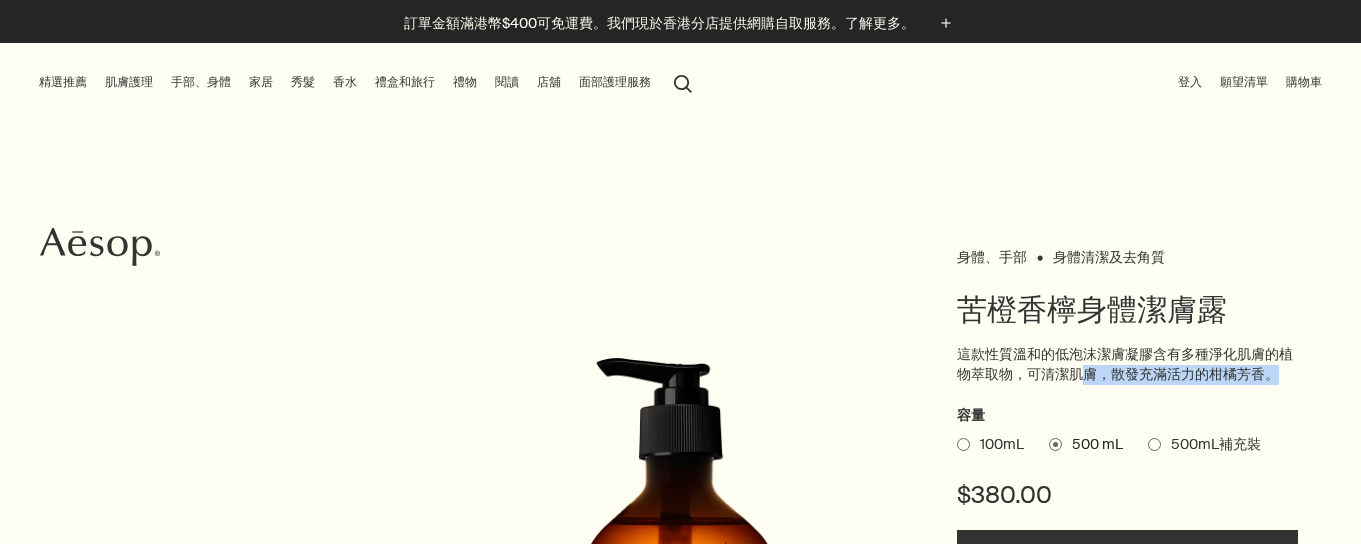 drag, startPoint x: 1278, startPoint y: 378, endPoint x: 1077, endPoint y: 376, distance: 201.00995 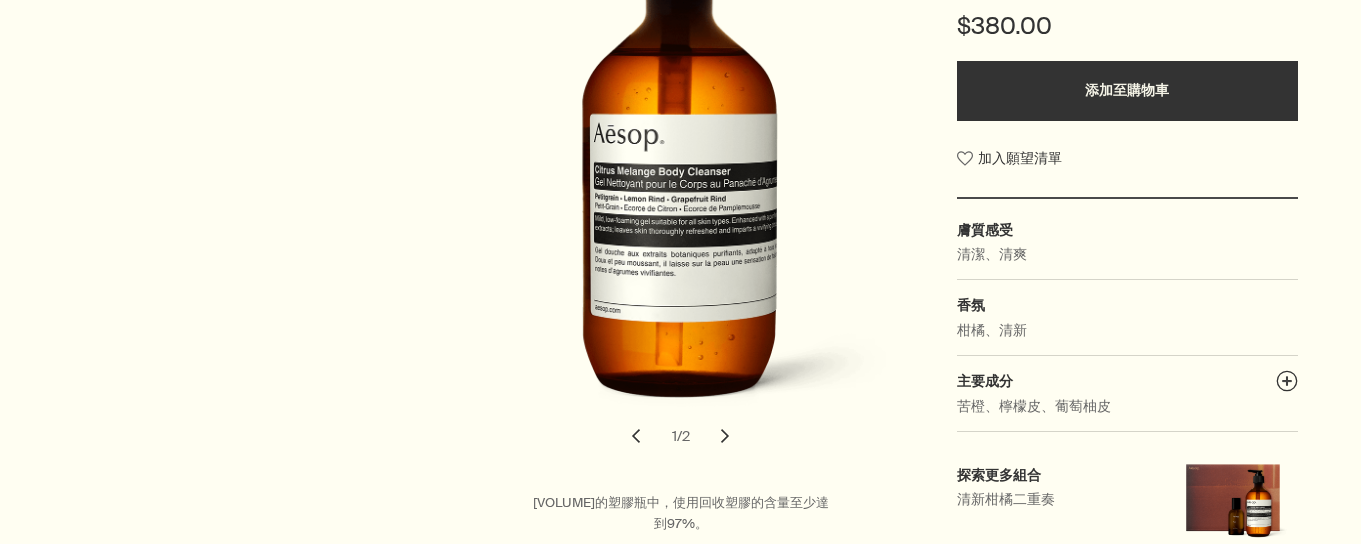 scroll, scrollTop: 500, scrollLeft: 0, axis: vertical 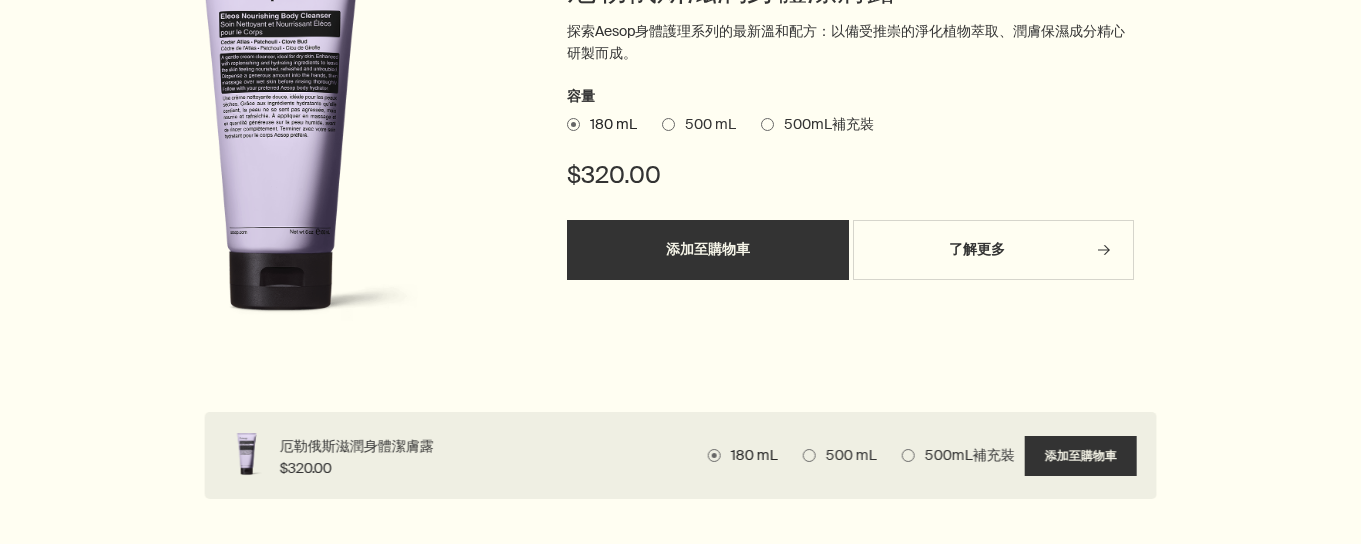 click at bounding box center (668, 124) 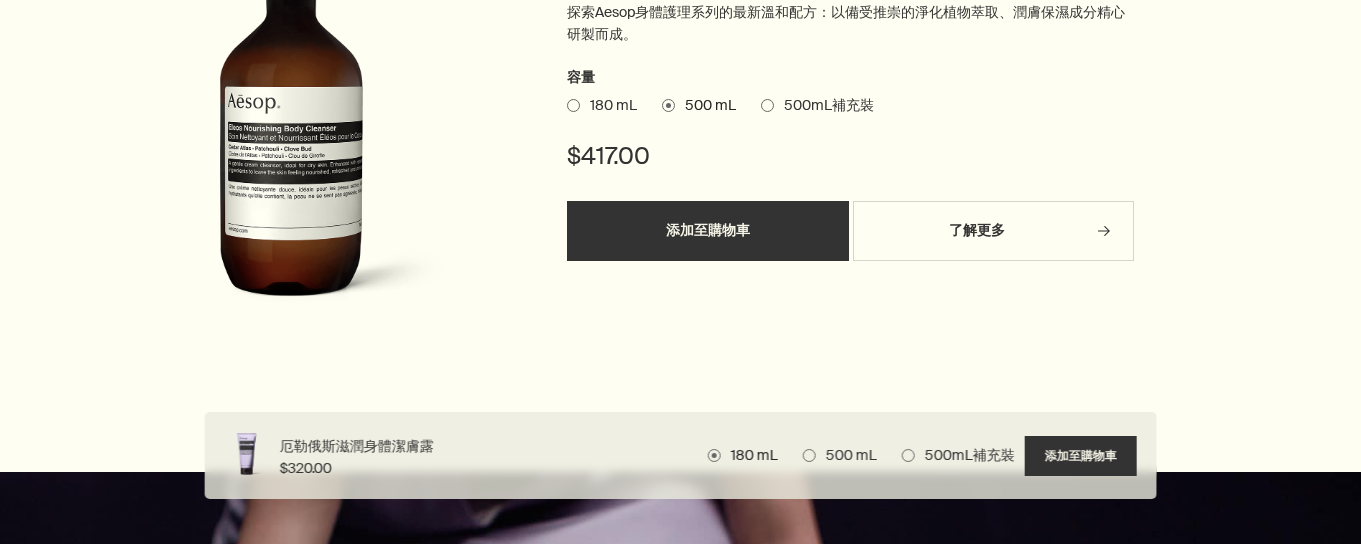 scroll, scrollTop: 900, scrollLeft: 0, axis: vertical 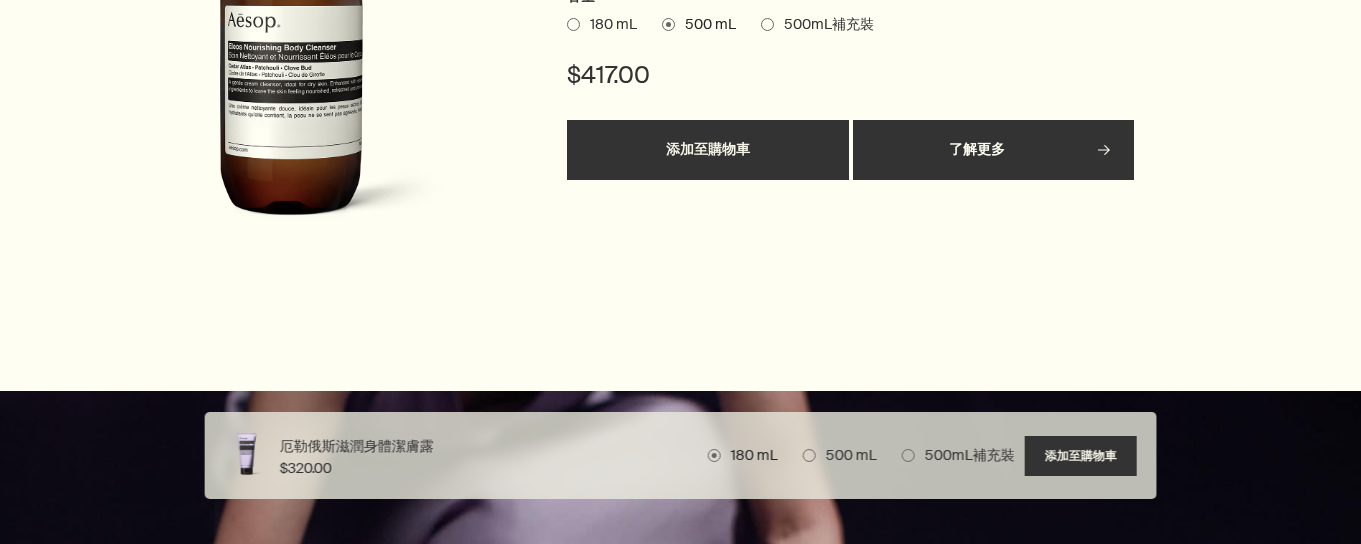 click on "了解更多   rightArrow" at bounding box center (994, 150) 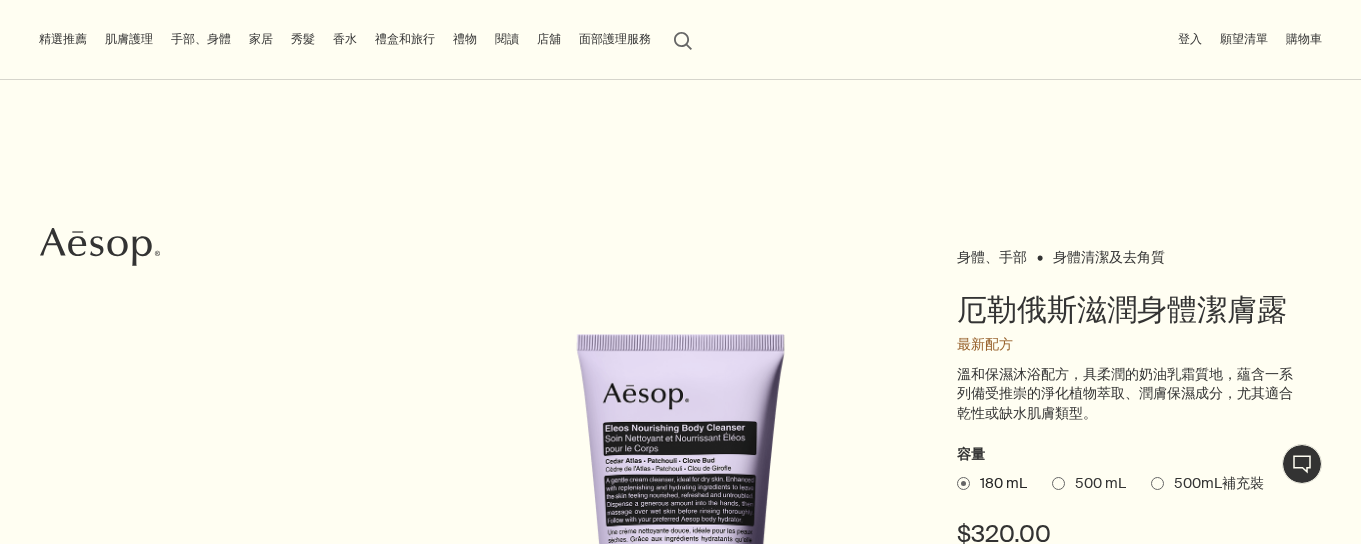 scroll, scrollTop: 0, scrollLeft: 0, axis: both 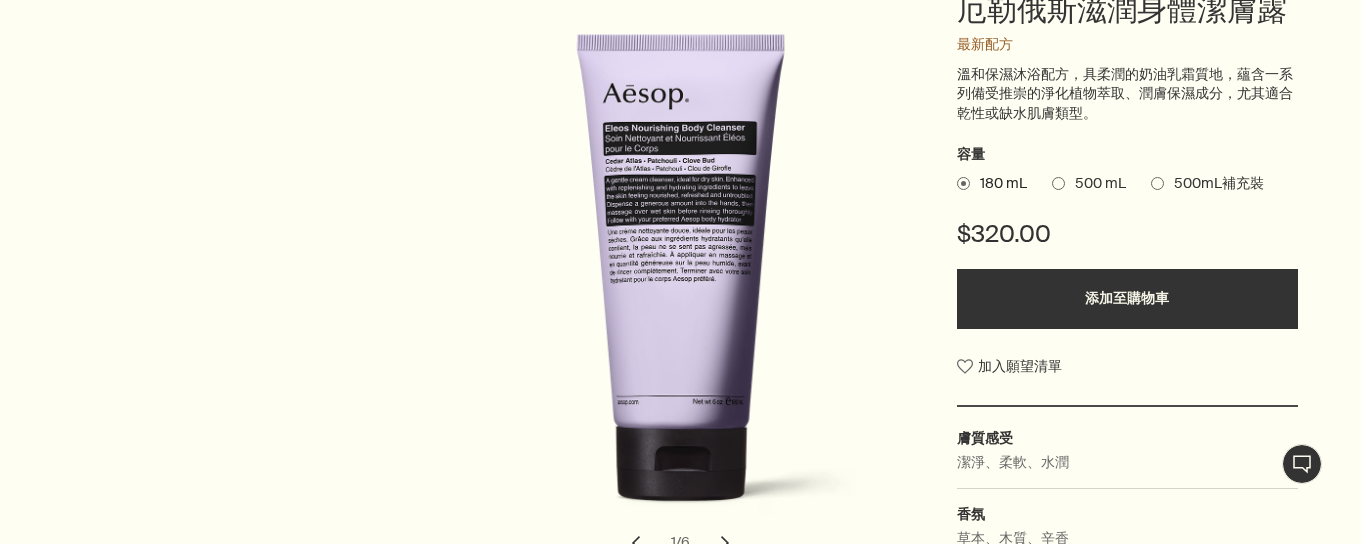 click on "500 mL" at bounding box center (1095, 184) 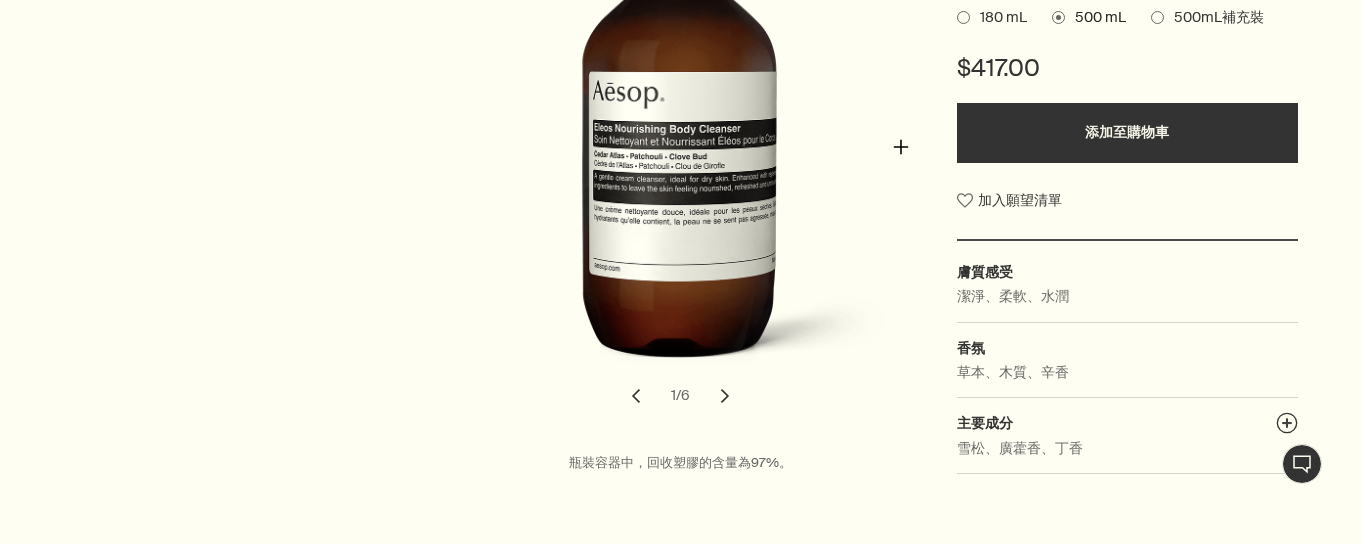 scroll, scrollTop: 500, scrollLeft: 0, axis: vertical 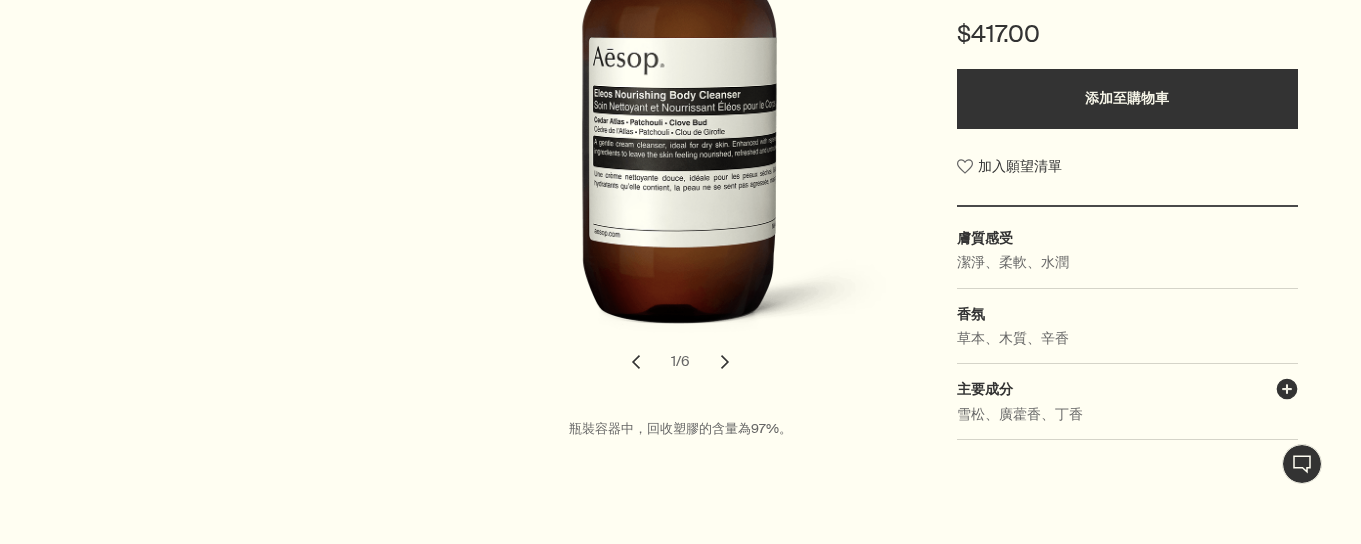 click on "plusAndCloseWithCircle" at bounding box center (1287, 392) 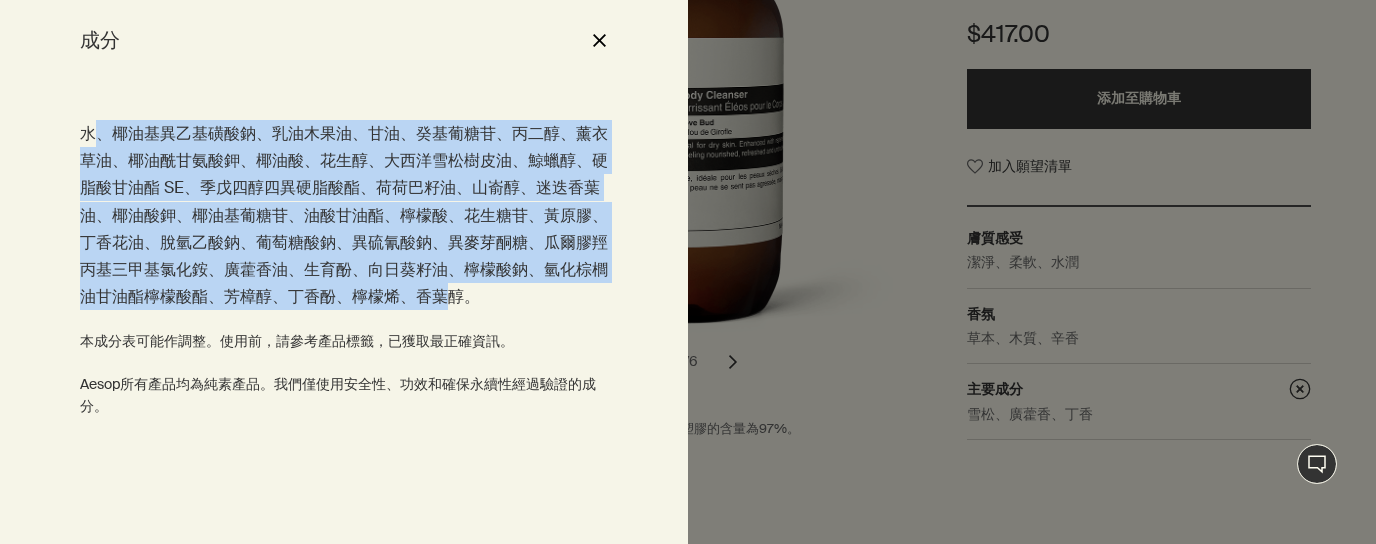 drag, startPoint x: 95, startPoint y: 143, endPoint x: 441, endPoint y: 306, distance: 382.47223 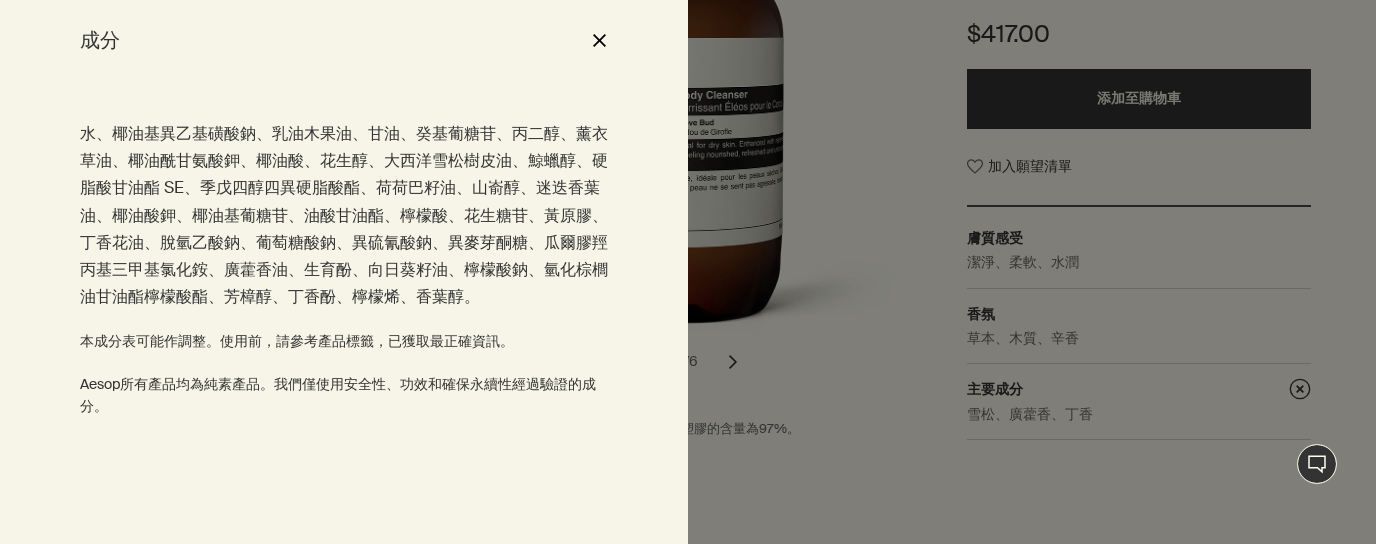 click on "close" at bounding box center (599, 40) 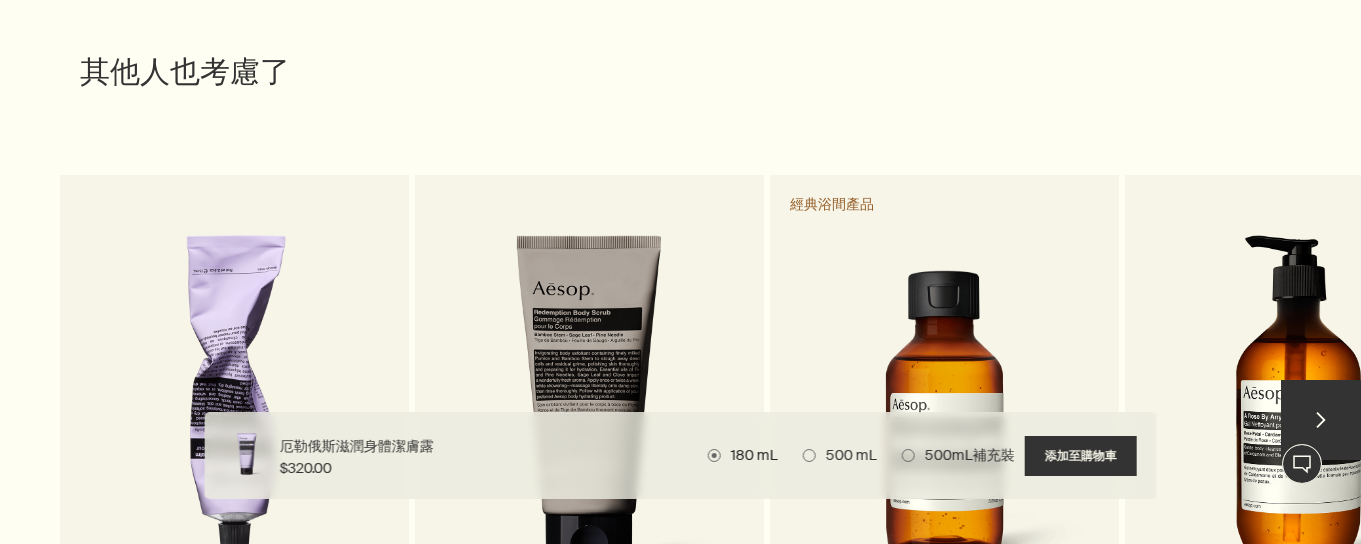 scroll, scrollTop: 2700, scrollLeft: 0, axis: vertical 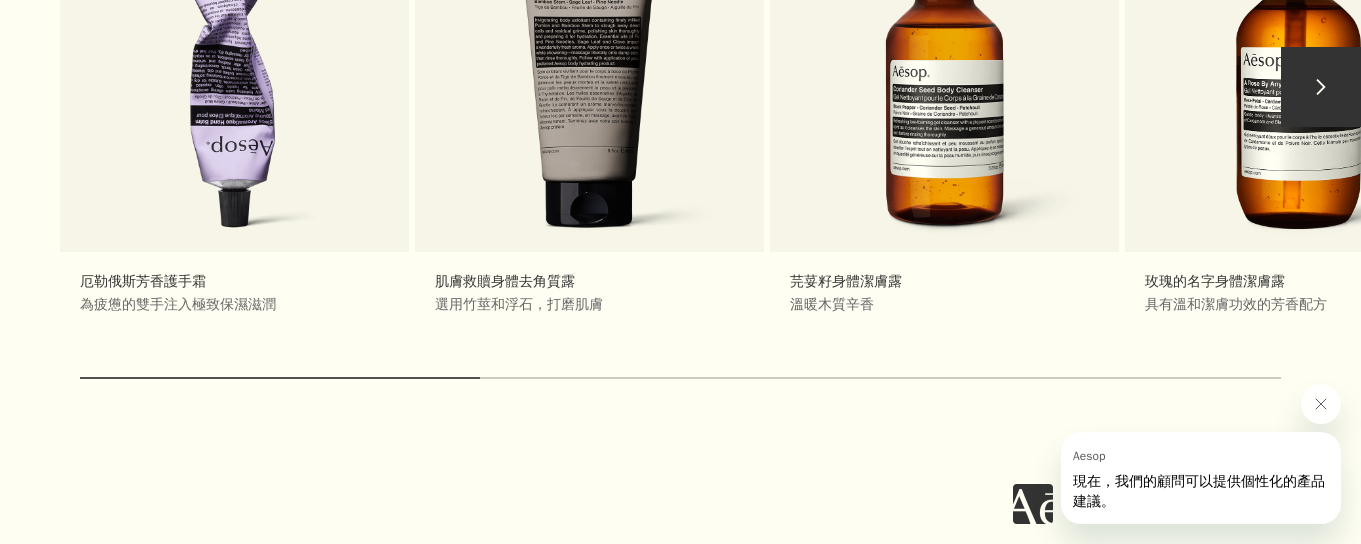 click on "chevron" at bounding box center (1321, 87) 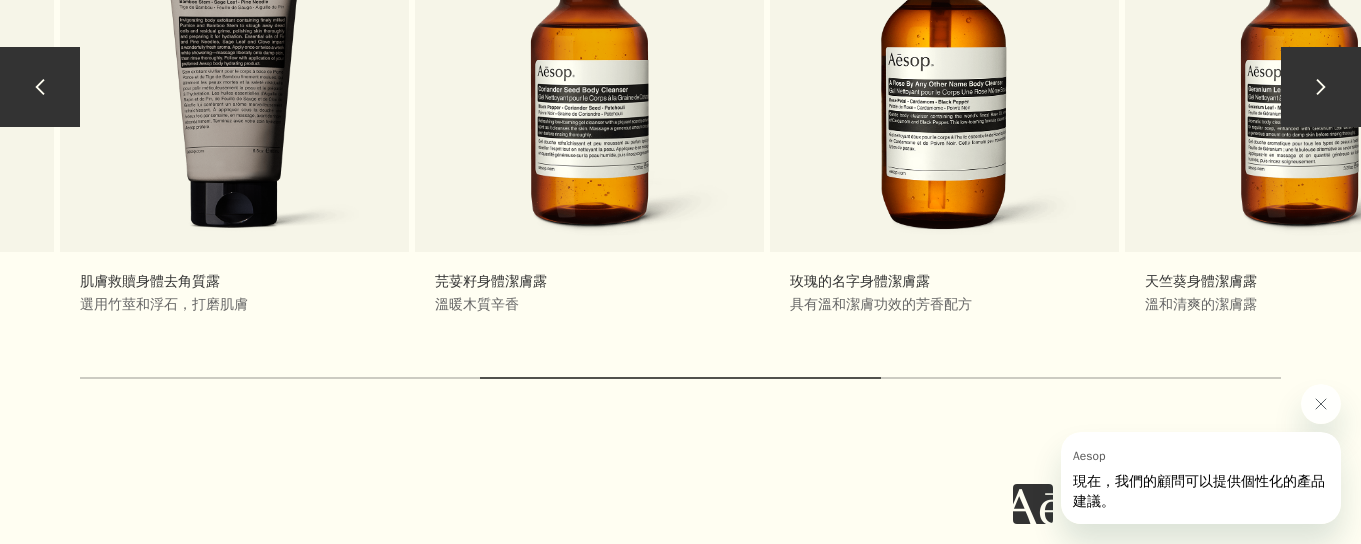 click on "chevron" at bounding box center (1321, 87) 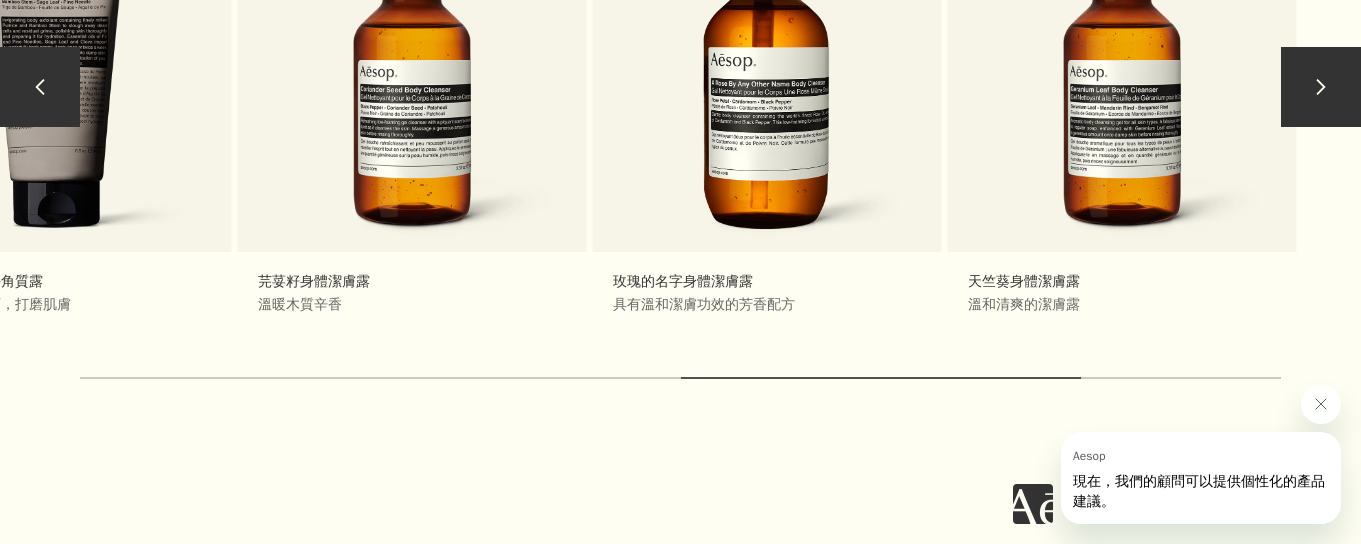 click on "chevron" at bounding box center [1321, 87] 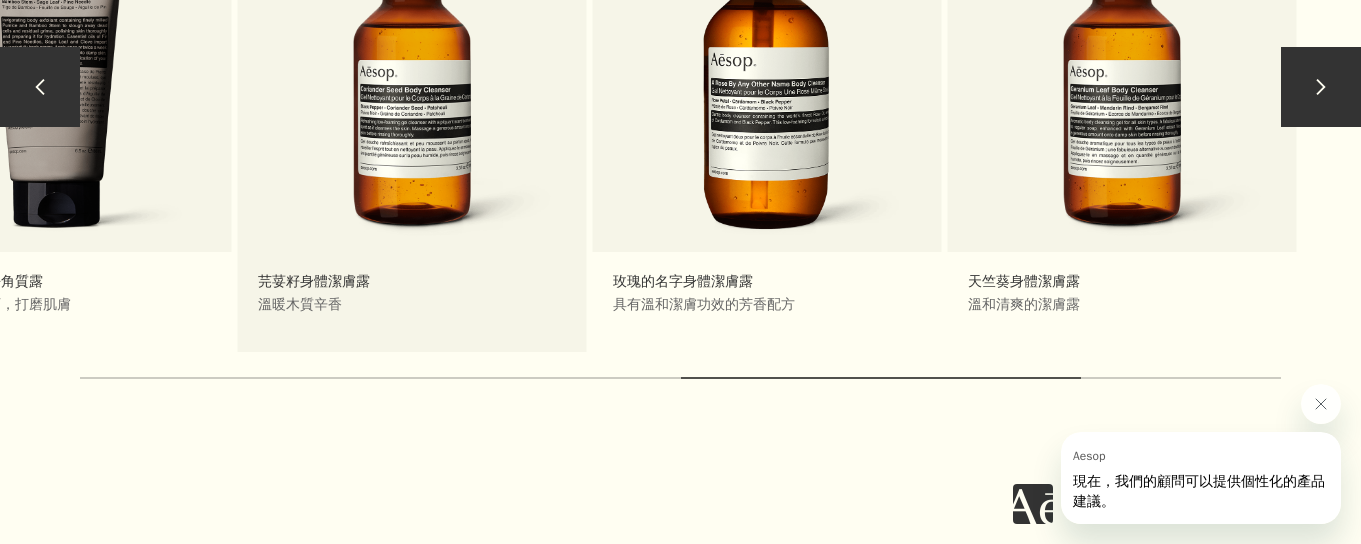 click on "芫荽籽身體潔膚露 溫暖木質辛香 經典浴間產品" at bounding box center (412, 97) 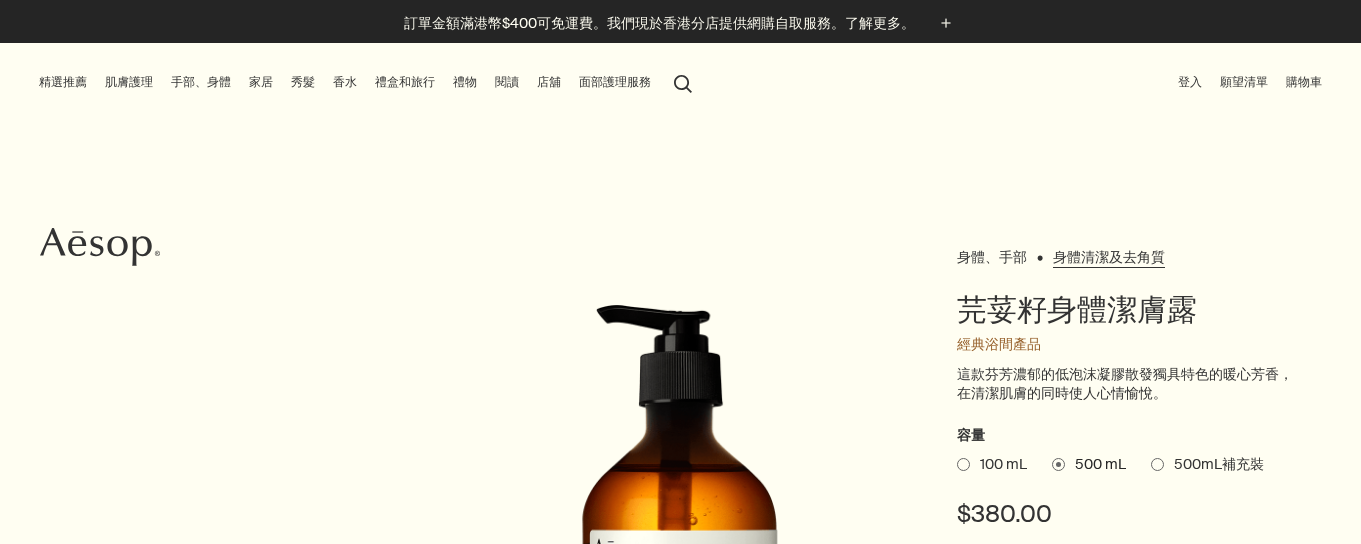 scroll, scrollTop: 0, scrollLeft: 0, axis: both 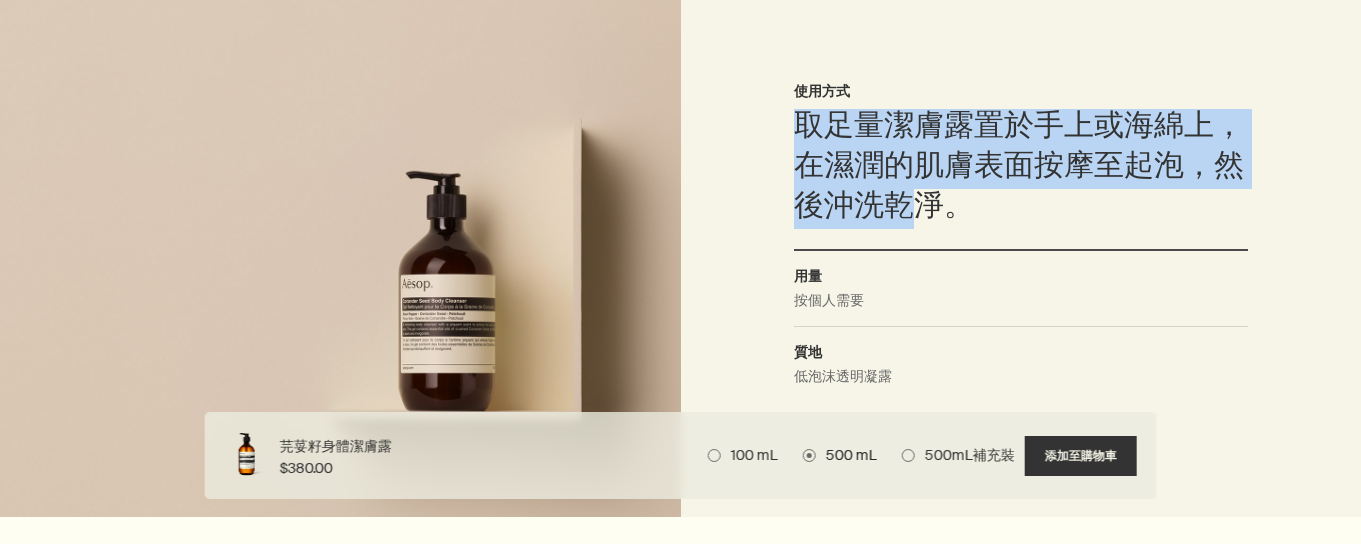 drag, startPoint x: 796, startPoint y: 123, endPoint x: 922, endPoint y: 202, distance: 148.71785 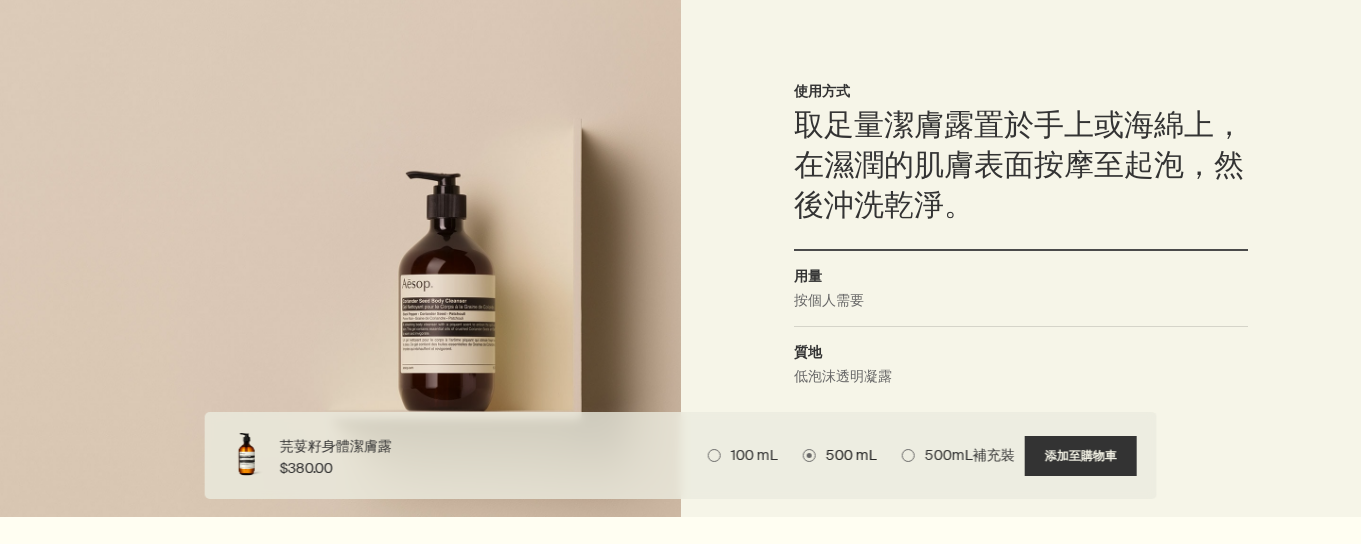 click on "取足量潔膚露置於手上或海綿上，在濕潤的肌膚表面按摩至起泡，然後沖洗乾淨。" at bounding box center (1021, 169) 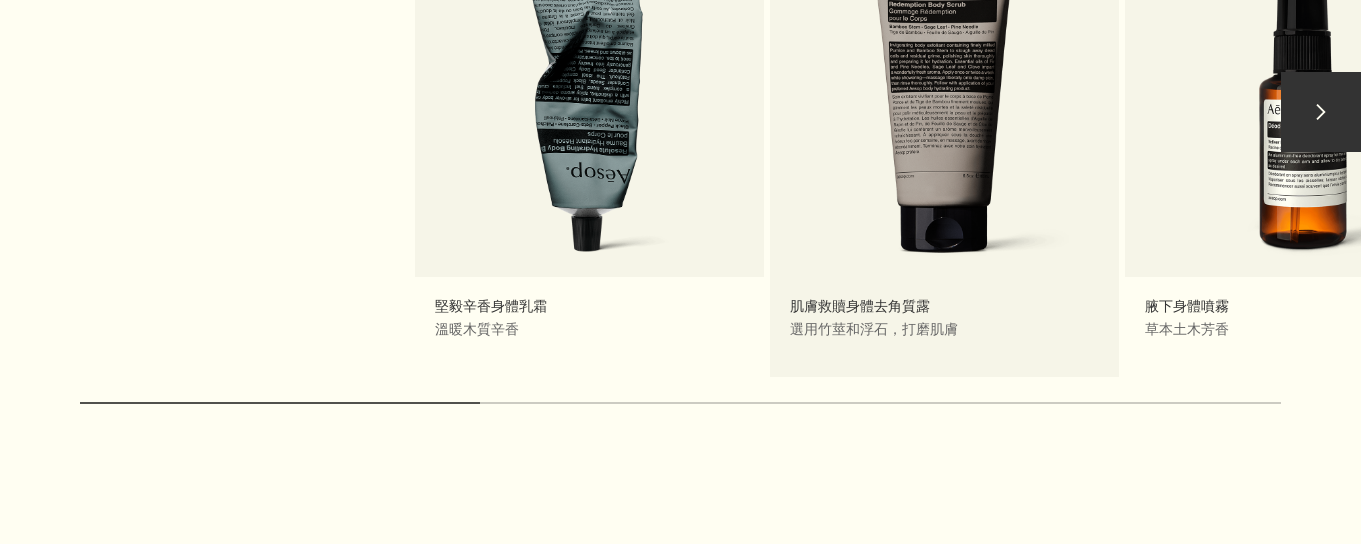 scroll, scrollTop: 2247, scrollLeft: 0, axis: vertical 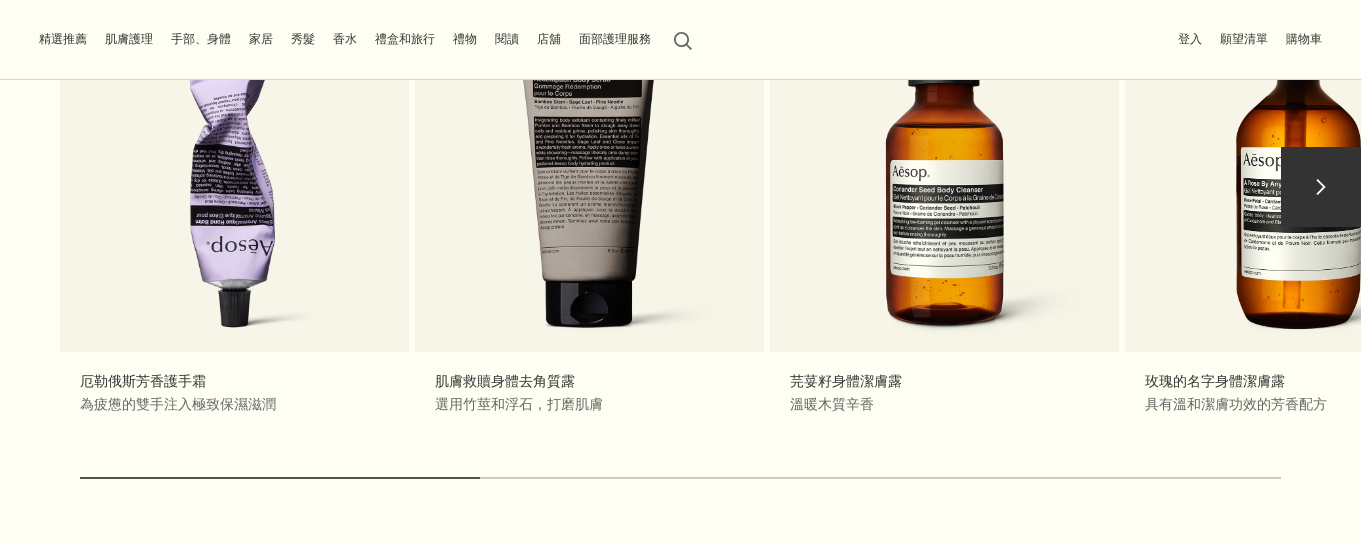 click on "chevron" at bounding box center (1321, 187) 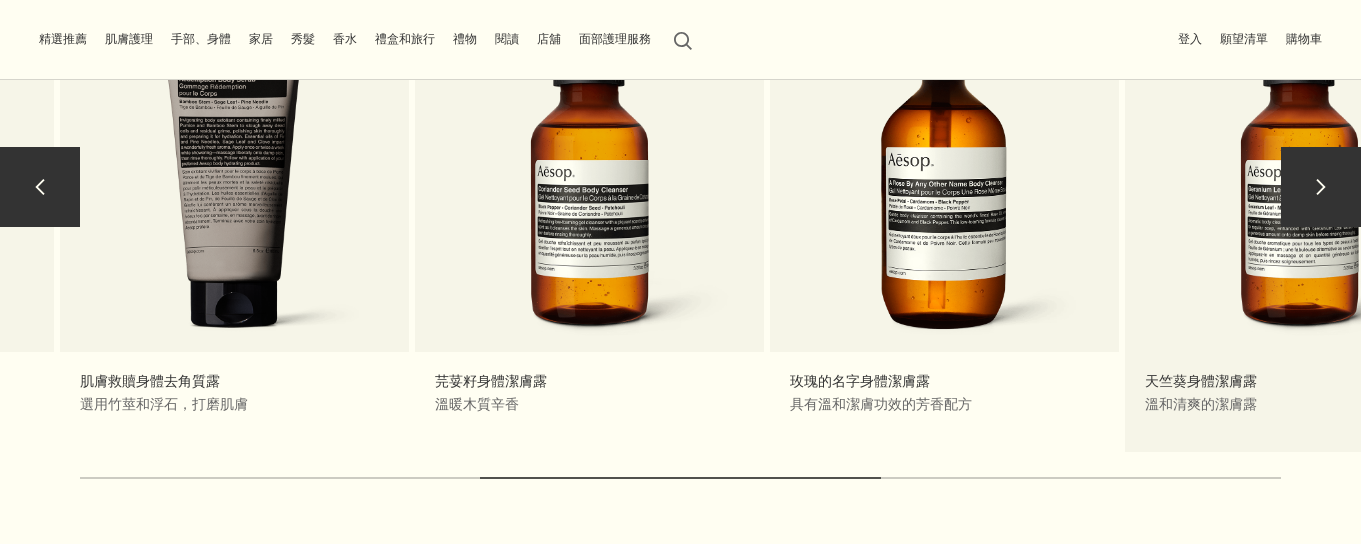 click on "天竺葵身體潔膚露 溫和清爽的潔膚露 經典配方" at bounding box center (1299, 197) 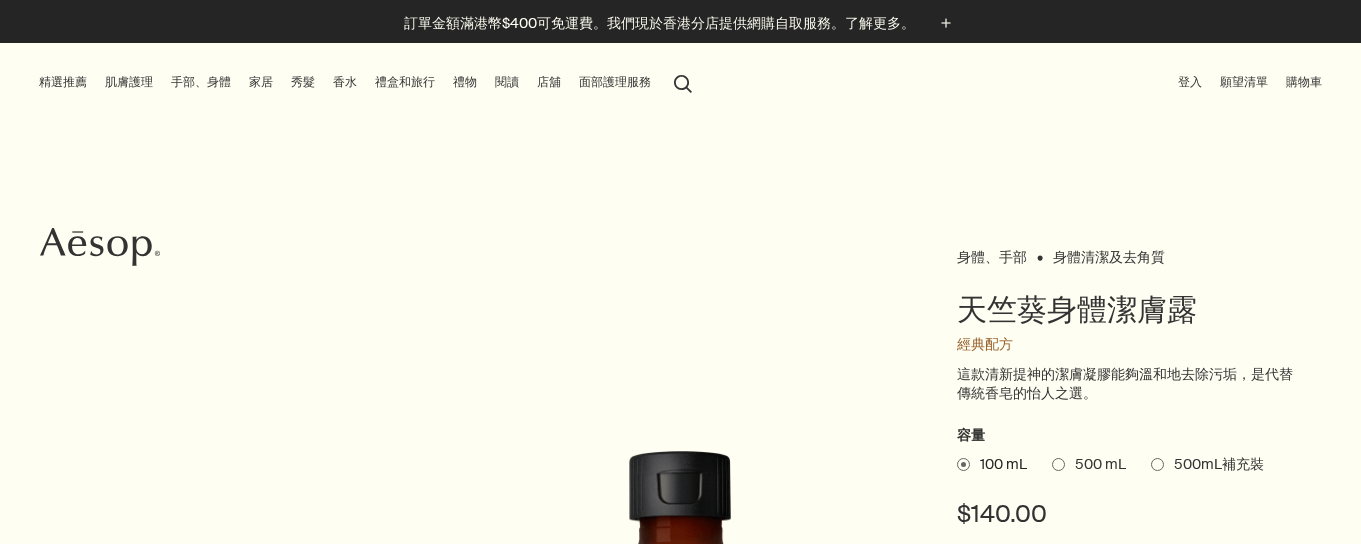 scroll, scrollTop: 0, scrollLeft: 0, axis: both 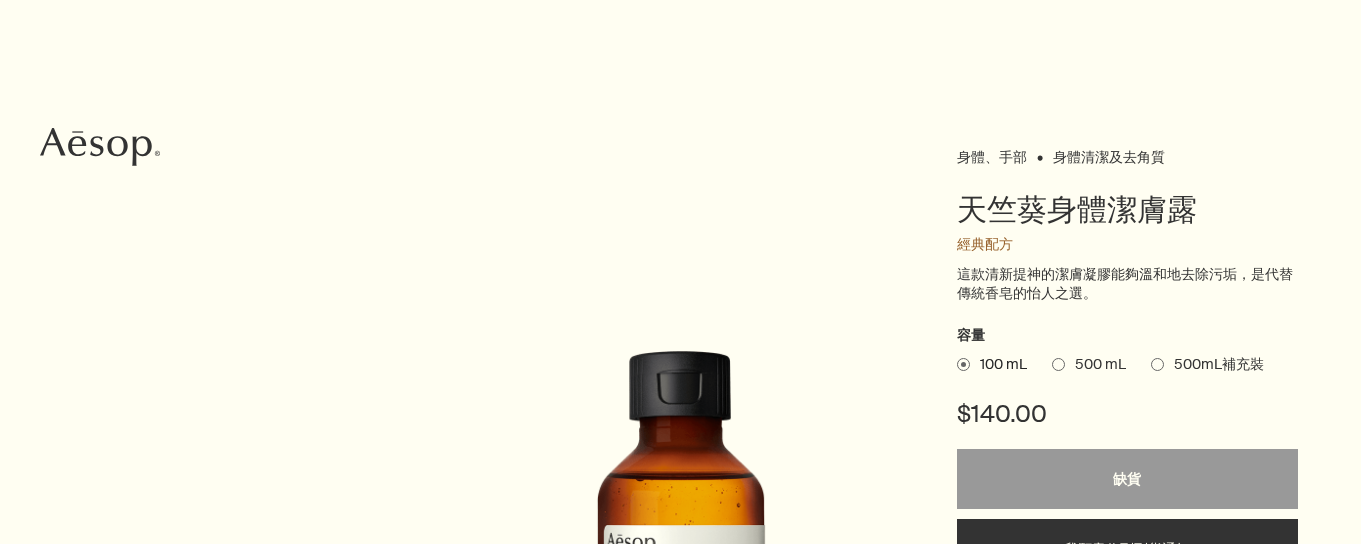 click on "500 mL" at bounding box center (1095, 365) 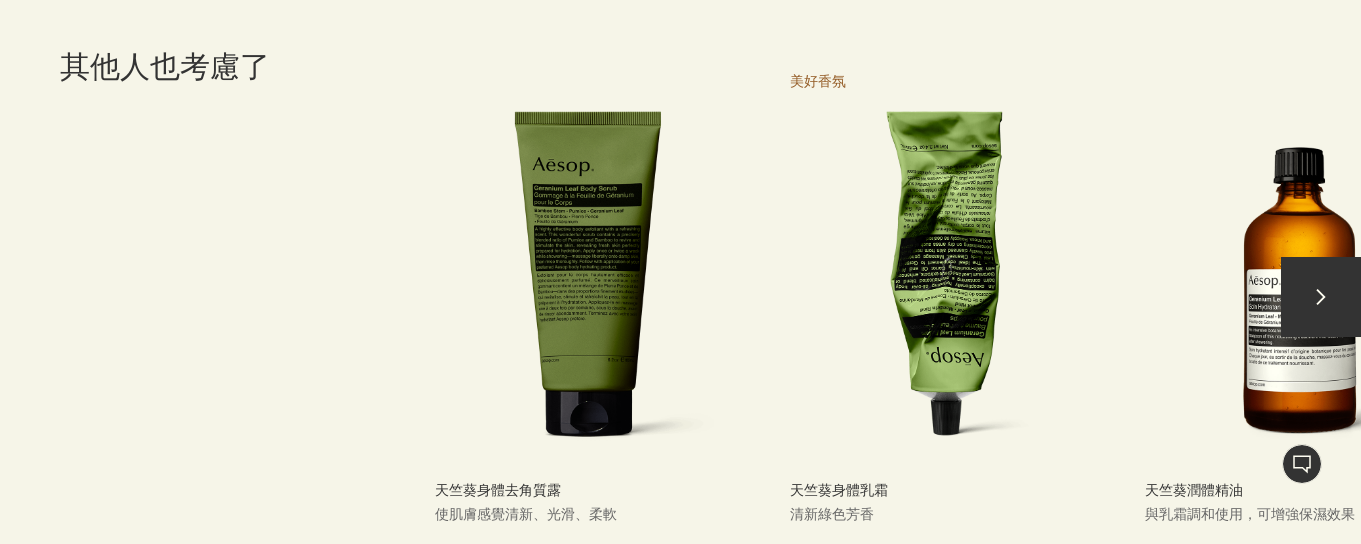 scroll, scrollTop: 2300, scrollLeft: 0, axis: vertical 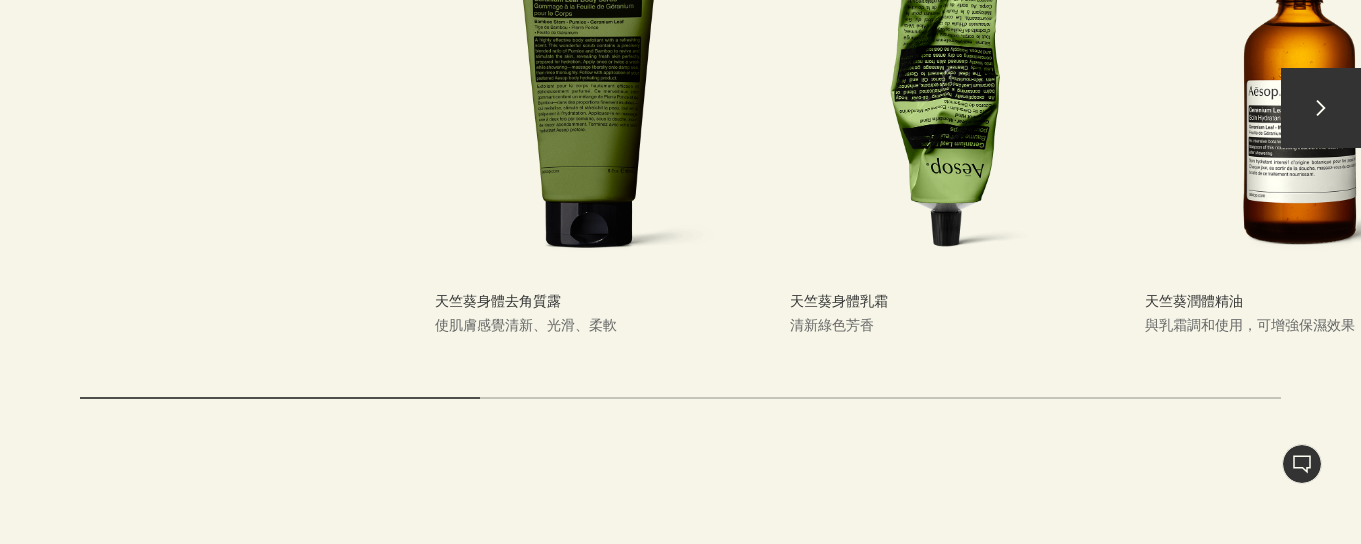 click on "chevron" at bounding box center [1321, 108] 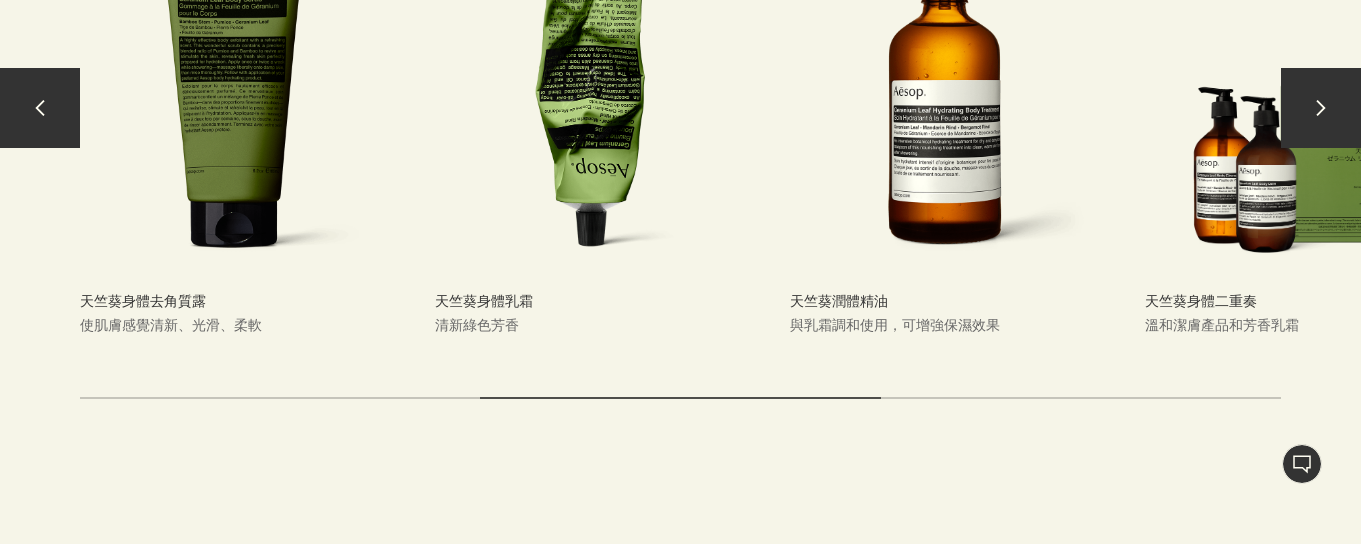 click on "chevron" at bounding box center (1321, 108) 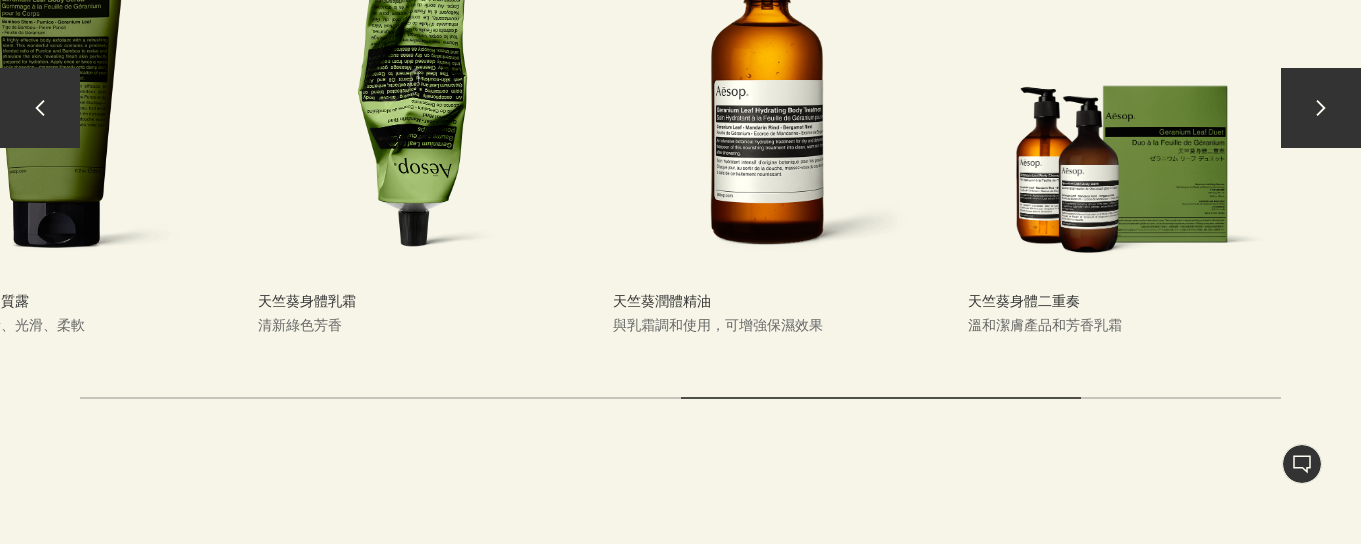 click on "chevron" at bounding box center [1321, 108] 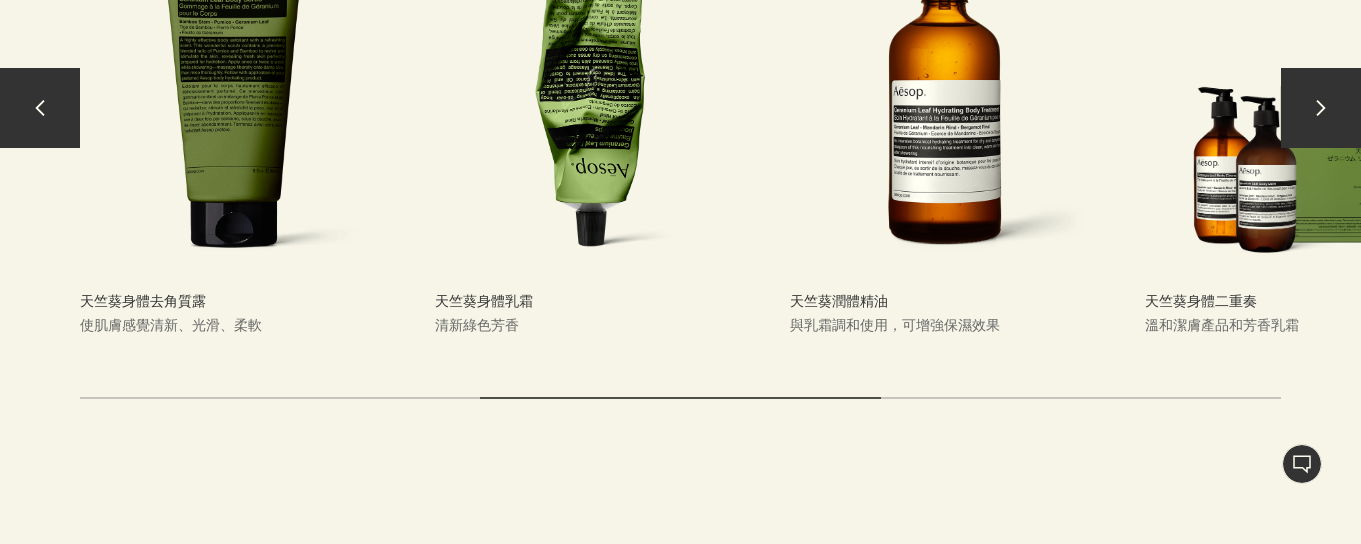 click on "chevron" at bounding box center [40, 108] 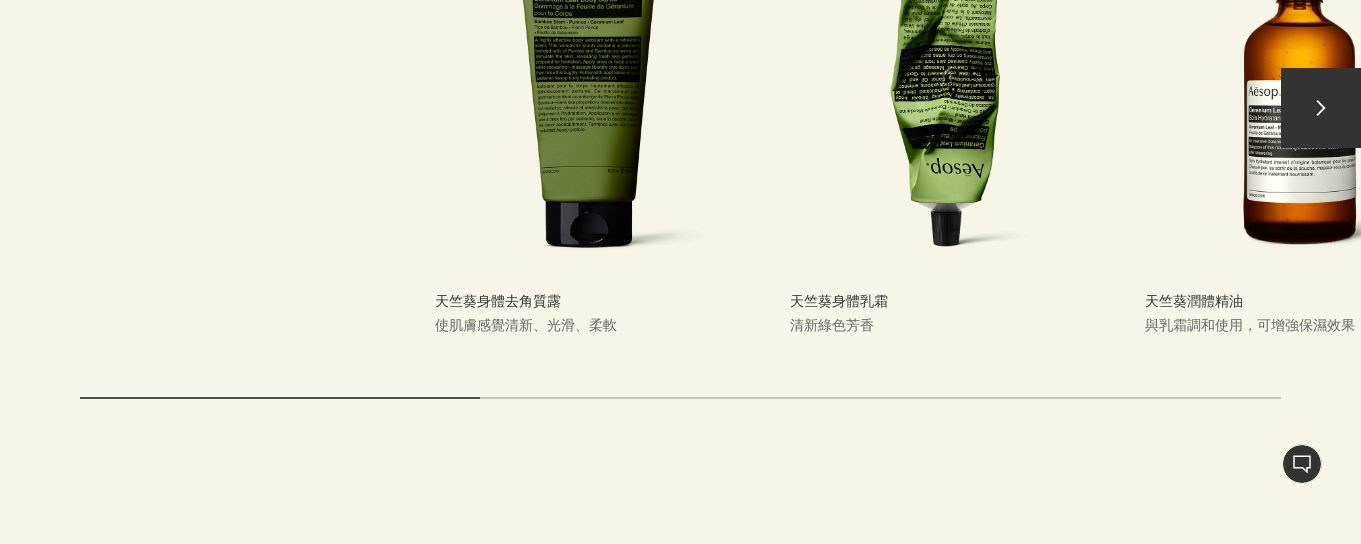 click on "chevron 其他人也考慮了 天竺葵身體去角質露 使肌膚感覺清新、光滑、柔軟 天竺葵身體乳霜 清新綠色芳香 美好香氛 天竺葵潤體精油 與乳霜調和使用，可增強保濕效果 天竺葵身體二重奏 溫和潔膚產品和芳香乳霜 備受青睞之禮品 chevron" at bounding box center [680, 147] 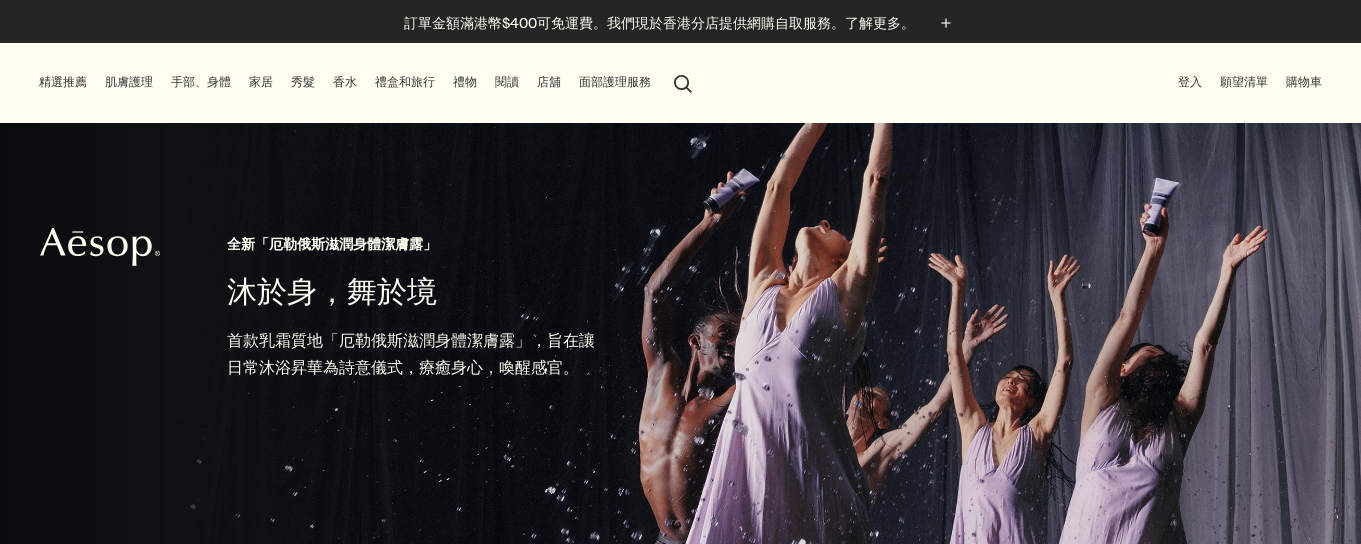 scroll, scrollTop: 0, scrollLeft: 0, axis: both 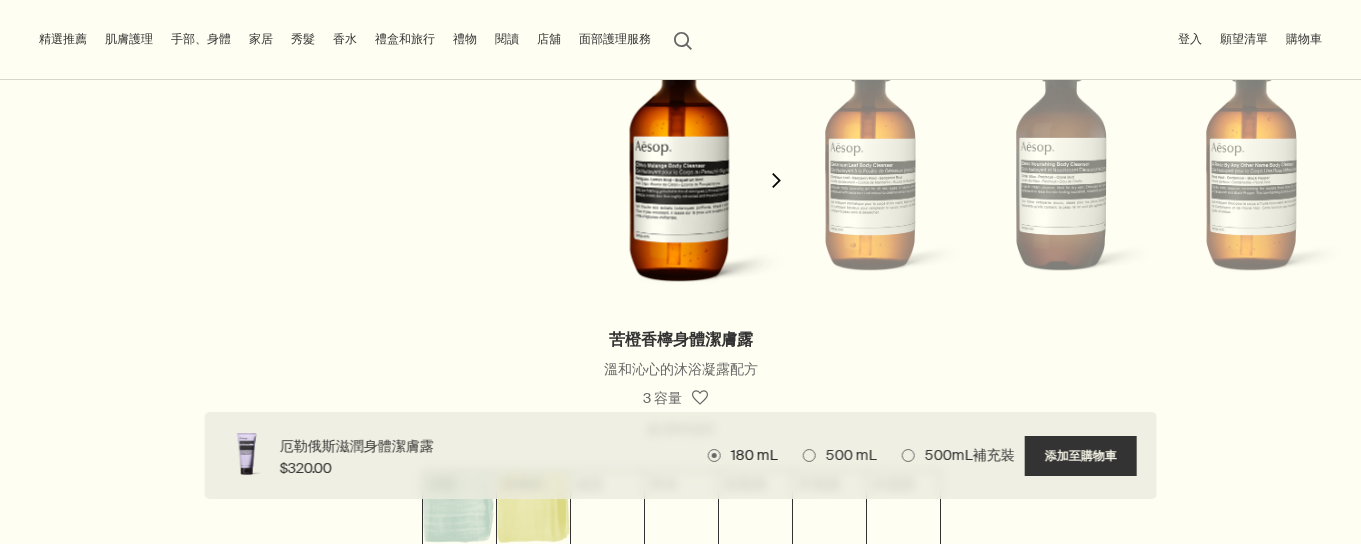 click at bounding box center (680, 160) 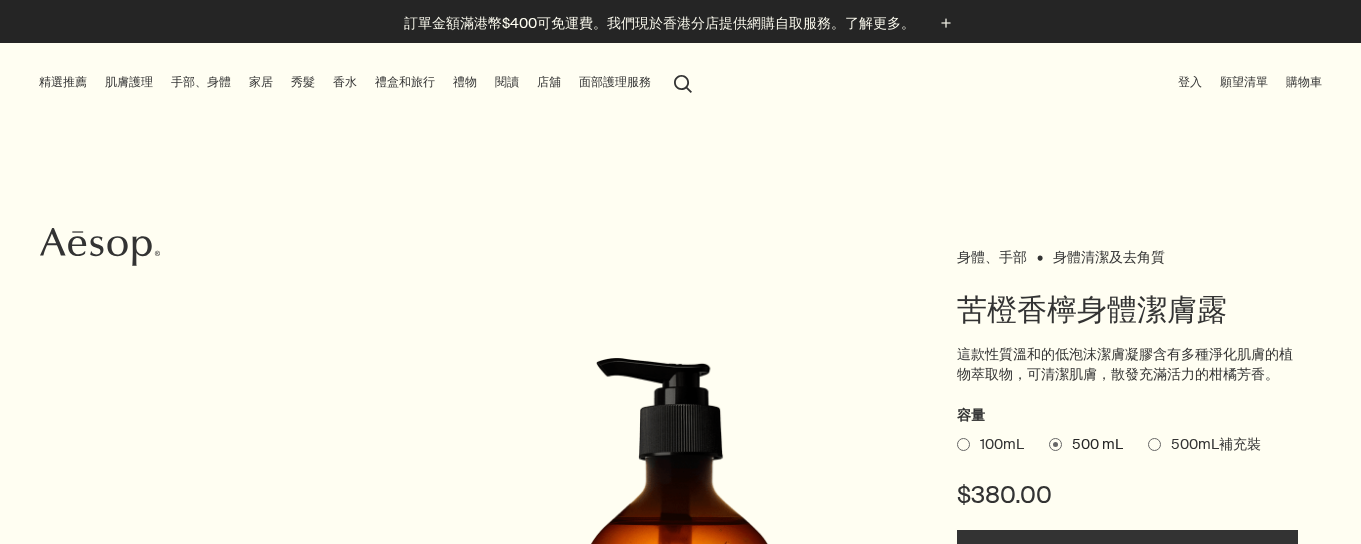 scroll, scrollTop: 0, scrollLeft: 0, axis: both 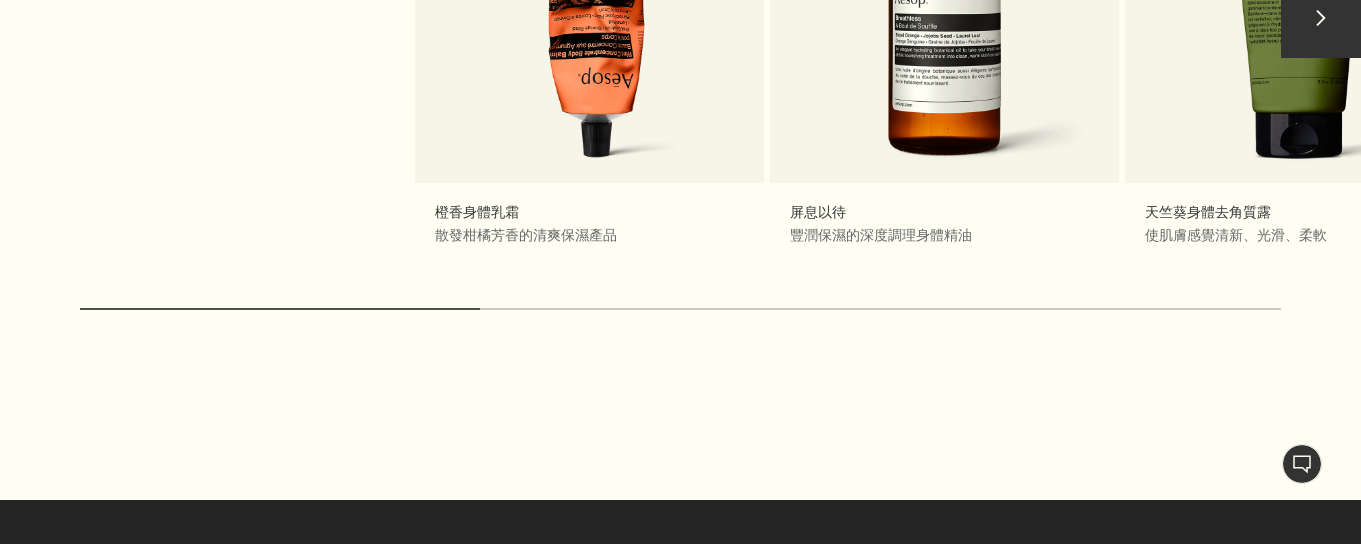 click on "chevron" at bounding box center [1321, 18] 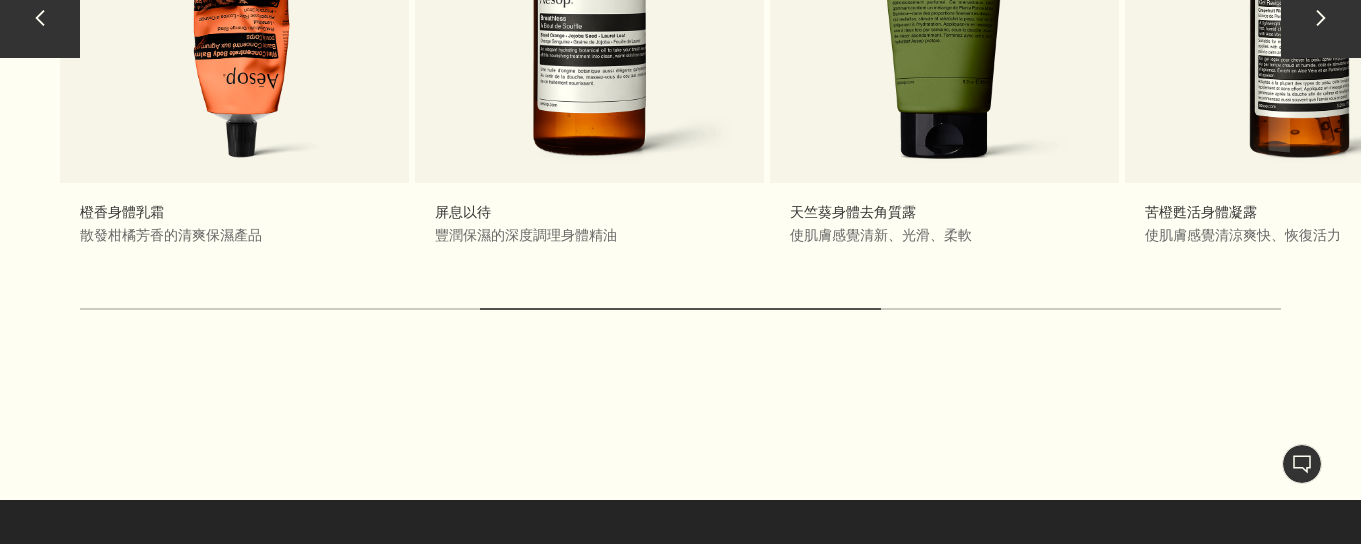 click on "chevron" at bounding box center [1321, 18] 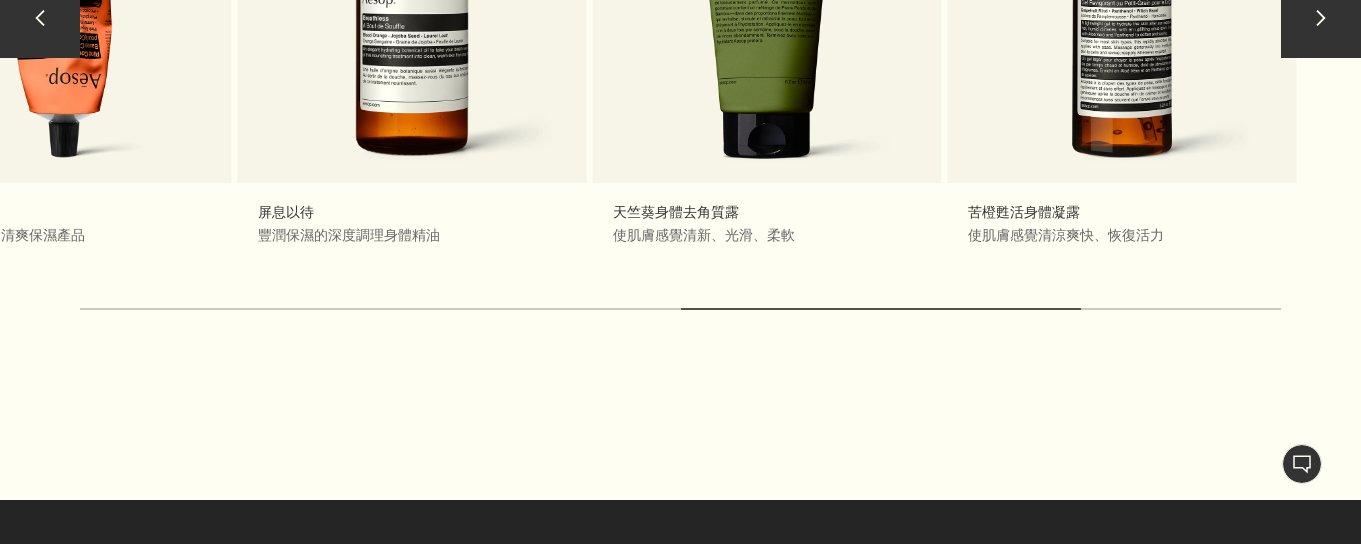 click on "chevron" at bounding box center [1321, 18] 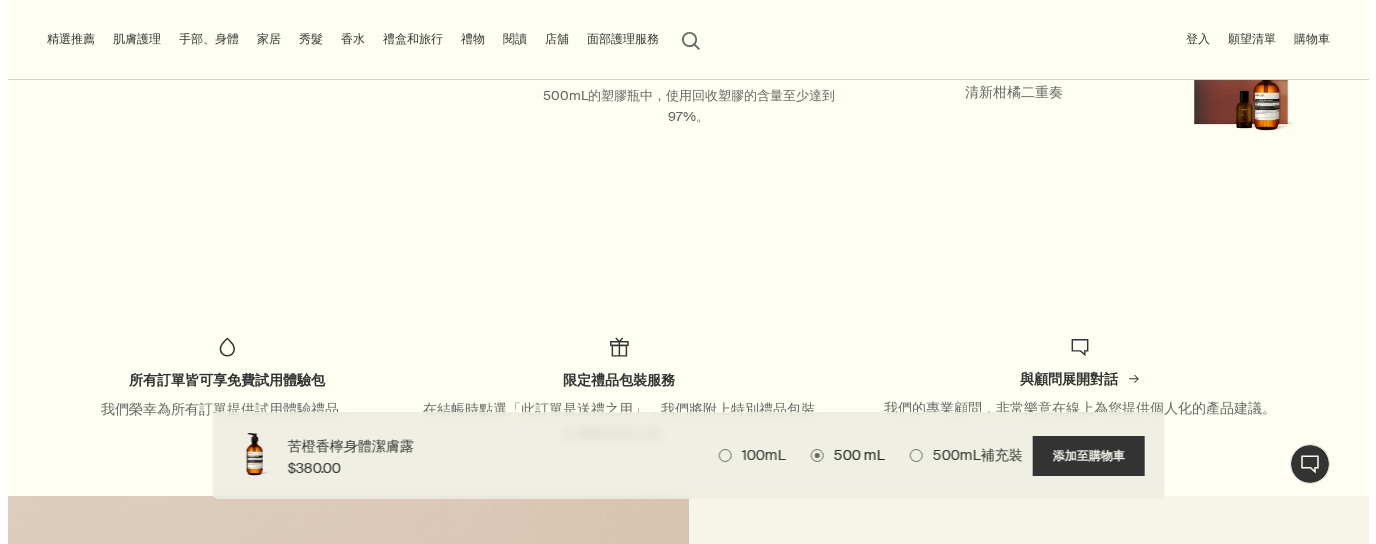 scroll, scrollTop: 800, scrollLeft: 0, axis: vertical 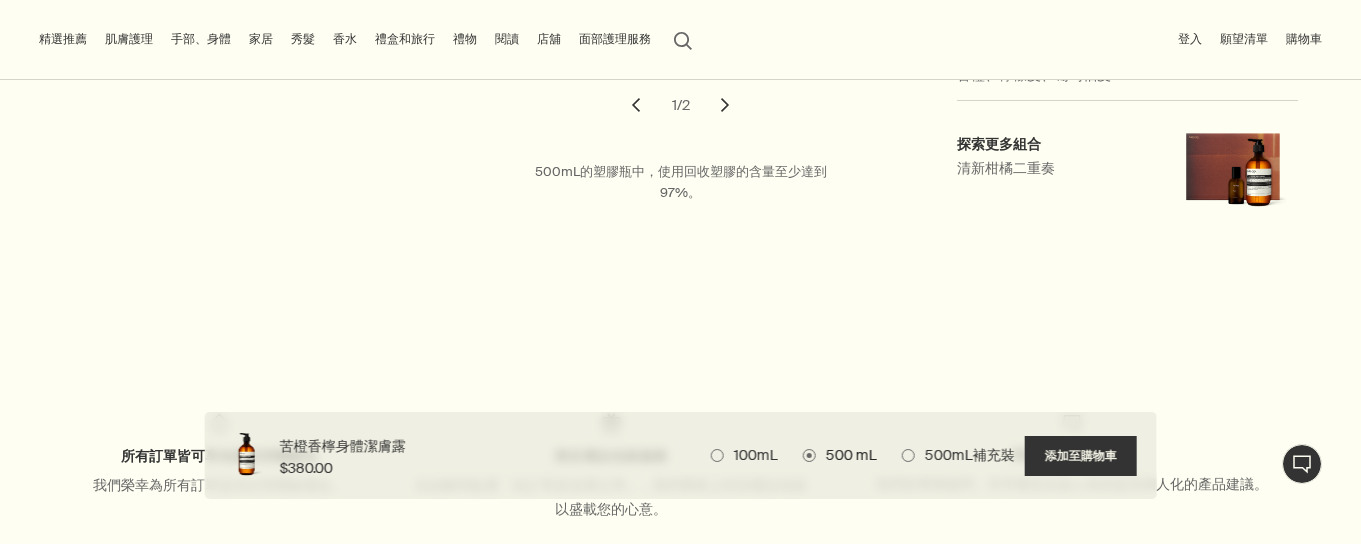 click on "香水" at bounding box center [345, 39] 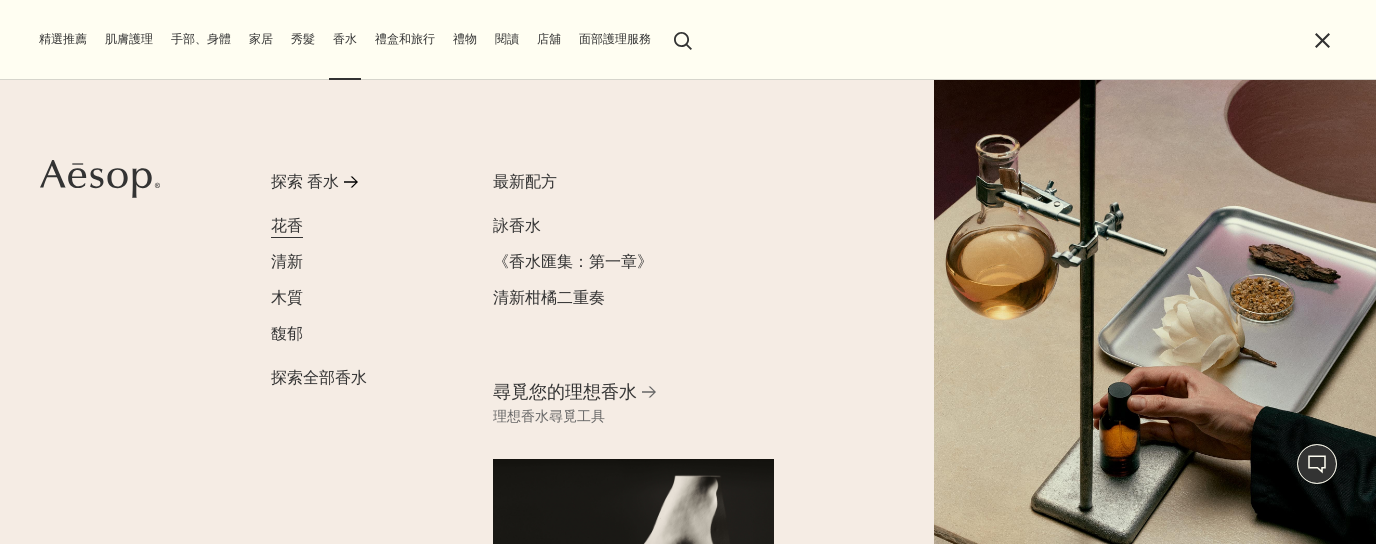 click on "花香" at bounding box center (287, 225) 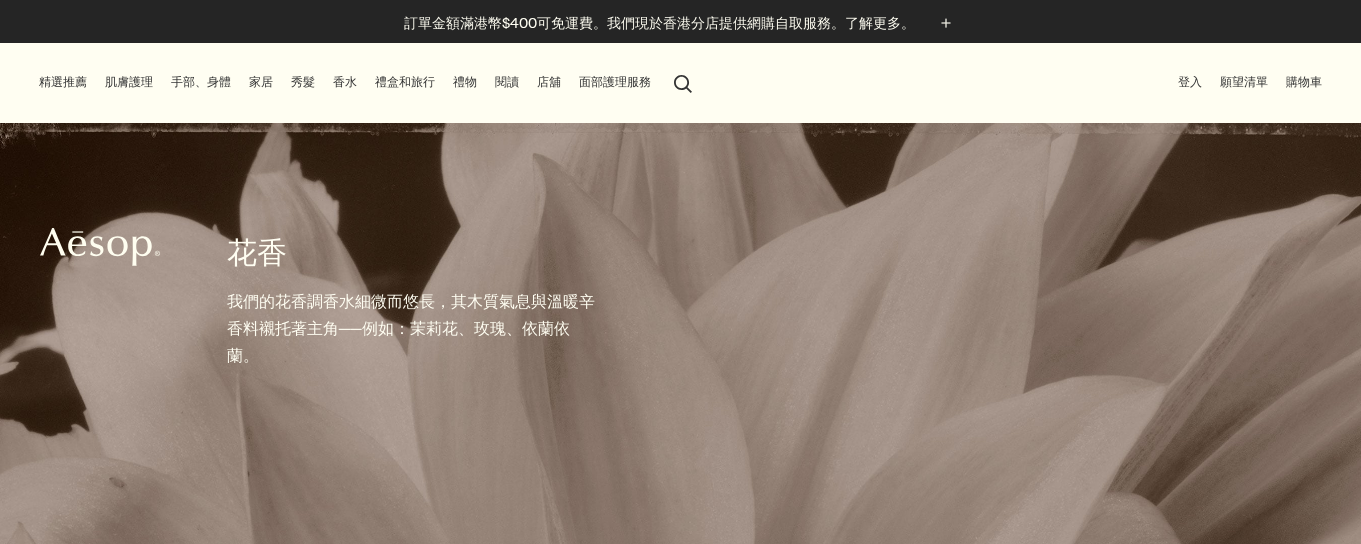 scroll, scrollTop: 0, scrollLeft: 0, axis: both 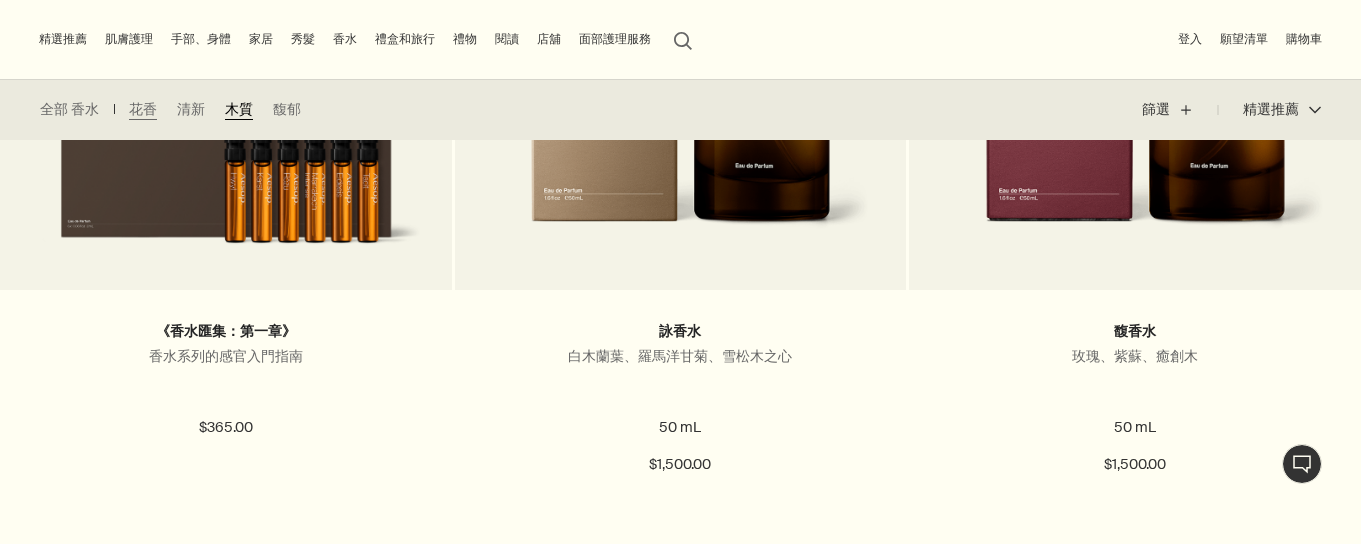 click on "木質" at bounding box center (239, 110) 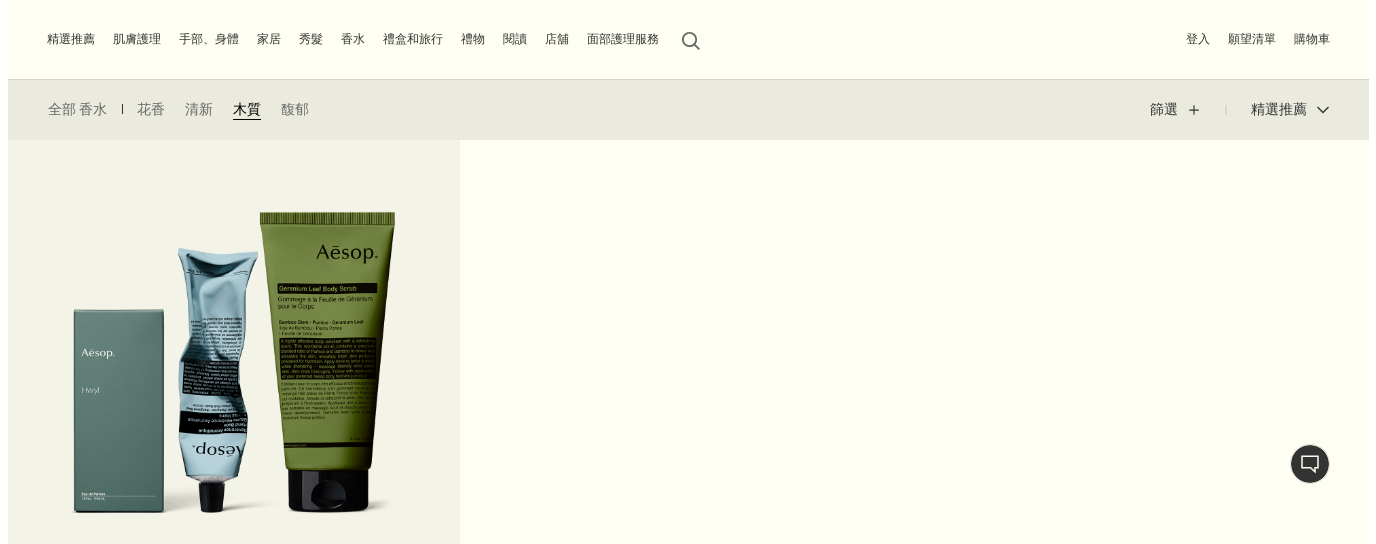 scroll, scrollTop: 1800, scrollLeft: 0, axis: vertical 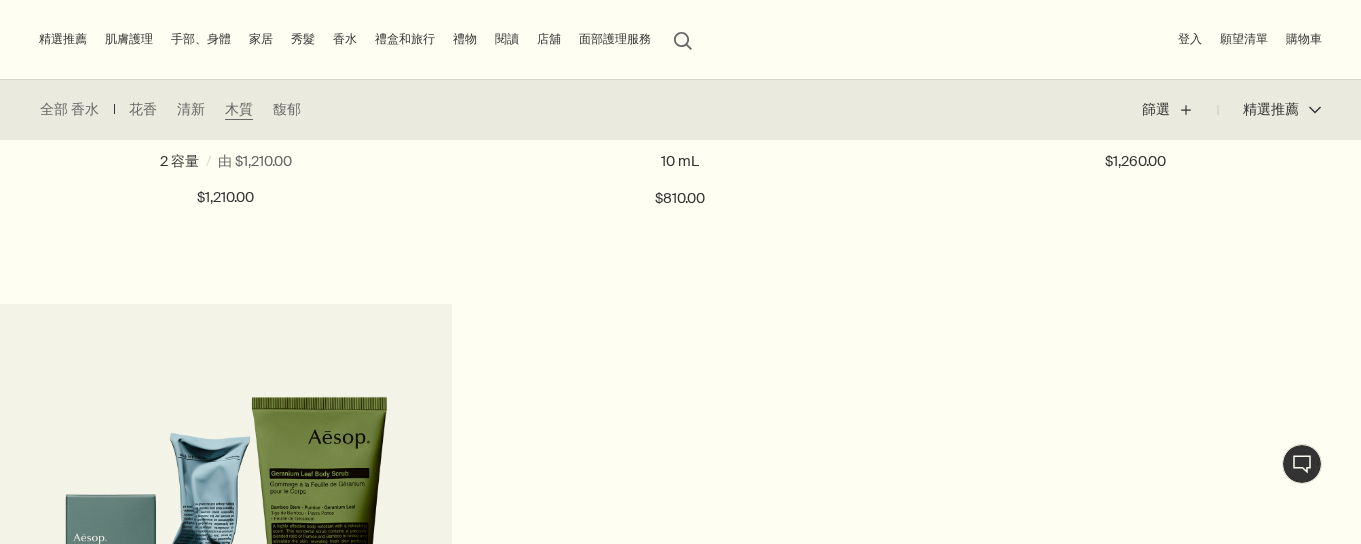 click on "店舖" at bounding box center [549, 39] 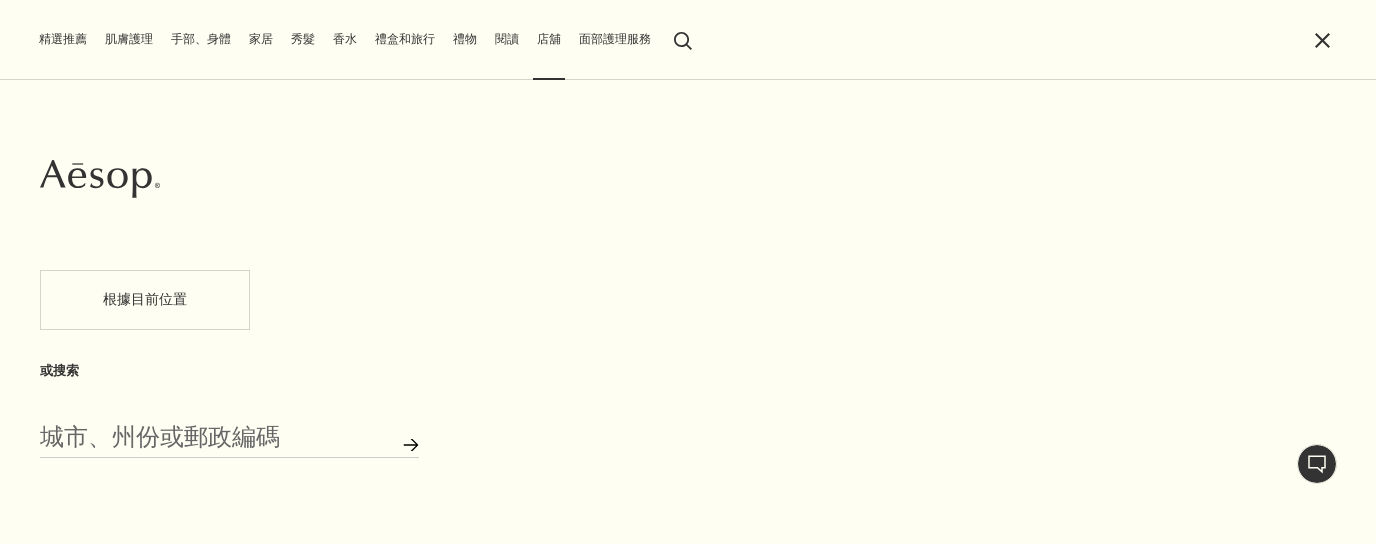 click on "搜索店舖" at bounding box center (410, 445) 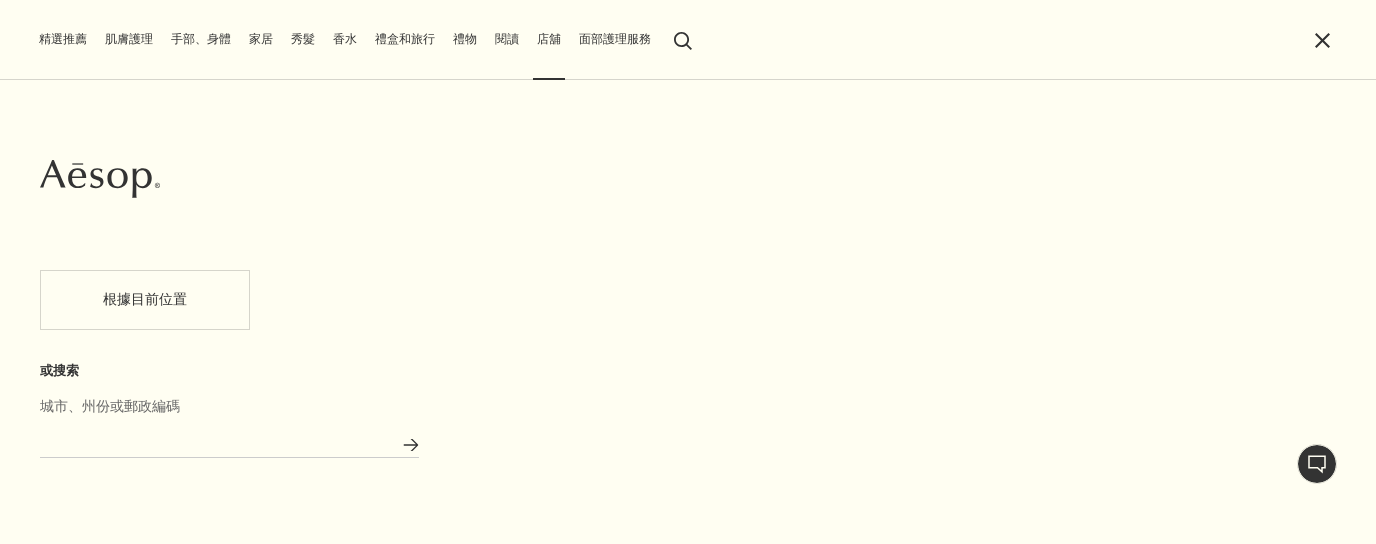 click on "城市、州份或郵政編碼" at bounding box center [229, 442] 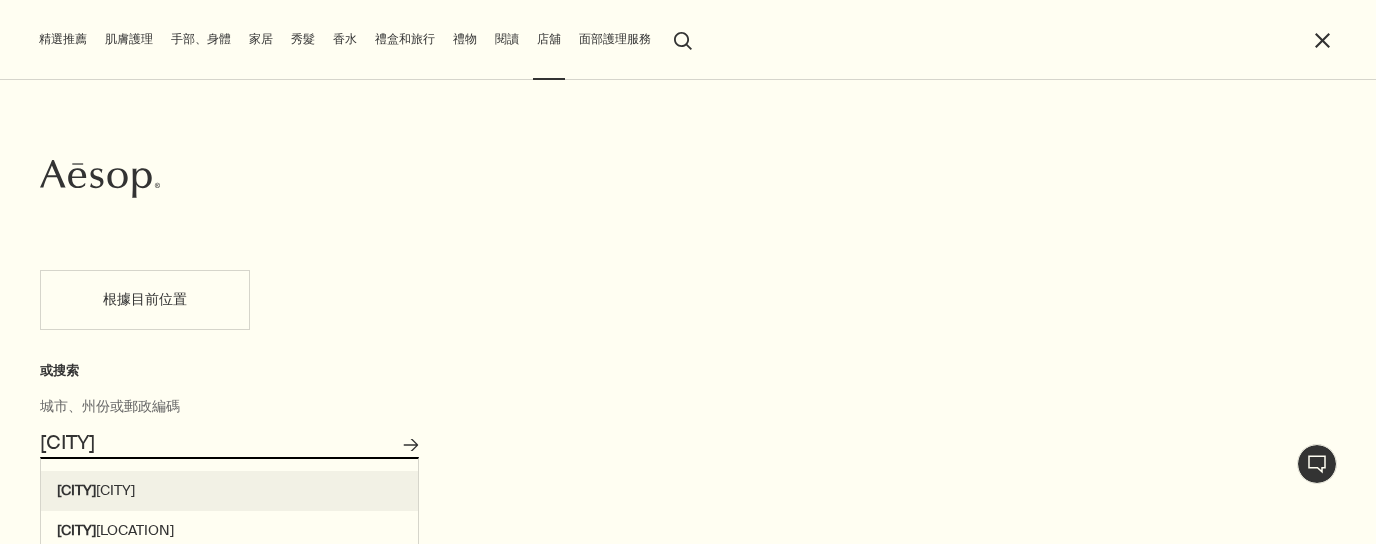type on "[CITY]" 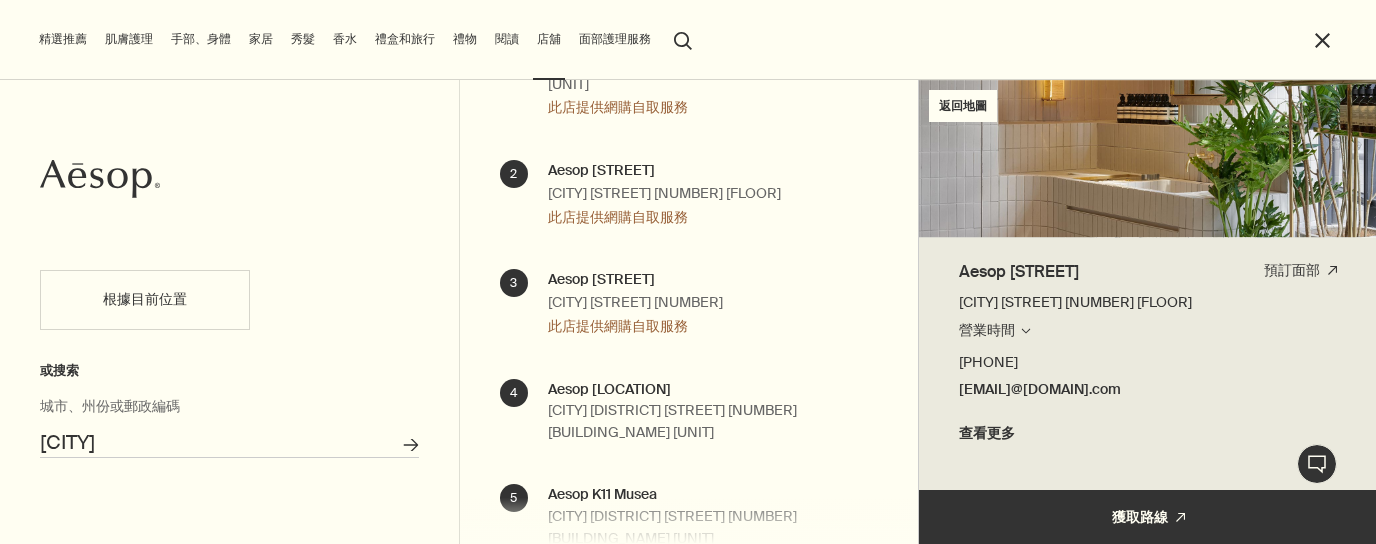 scroll, scrollTop: 0, scrollLeft: 0, axis: both 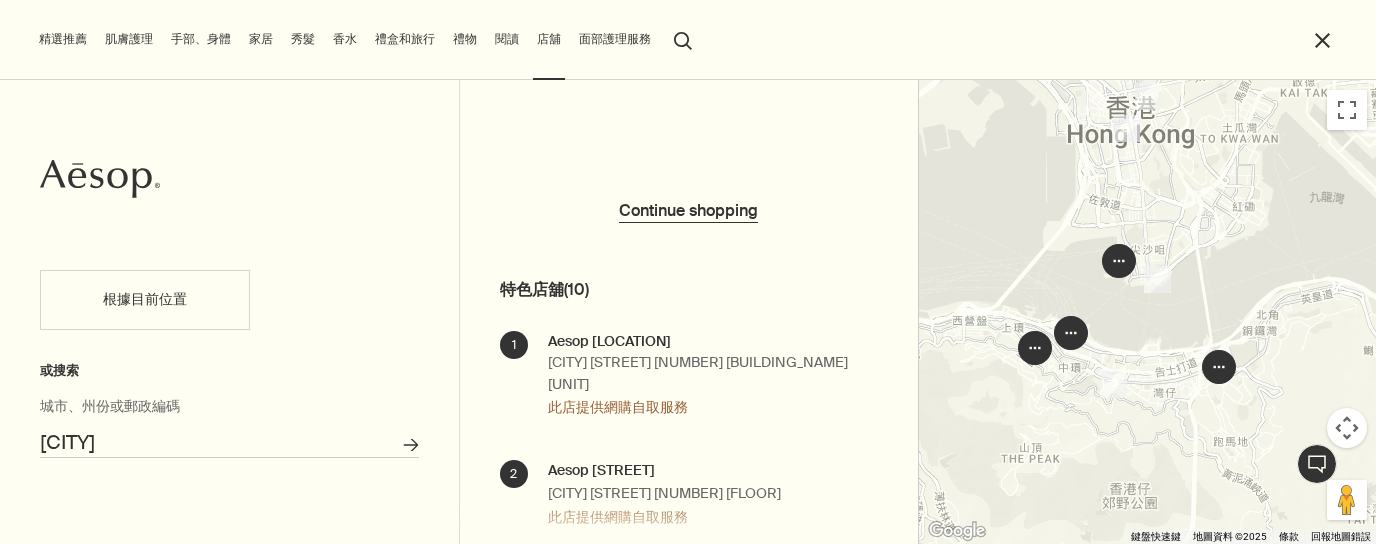 drag, startPoint x: 1246, startPoint y: 325, endPoint x: 1240, endPoint y: 262, distance: 63.28507 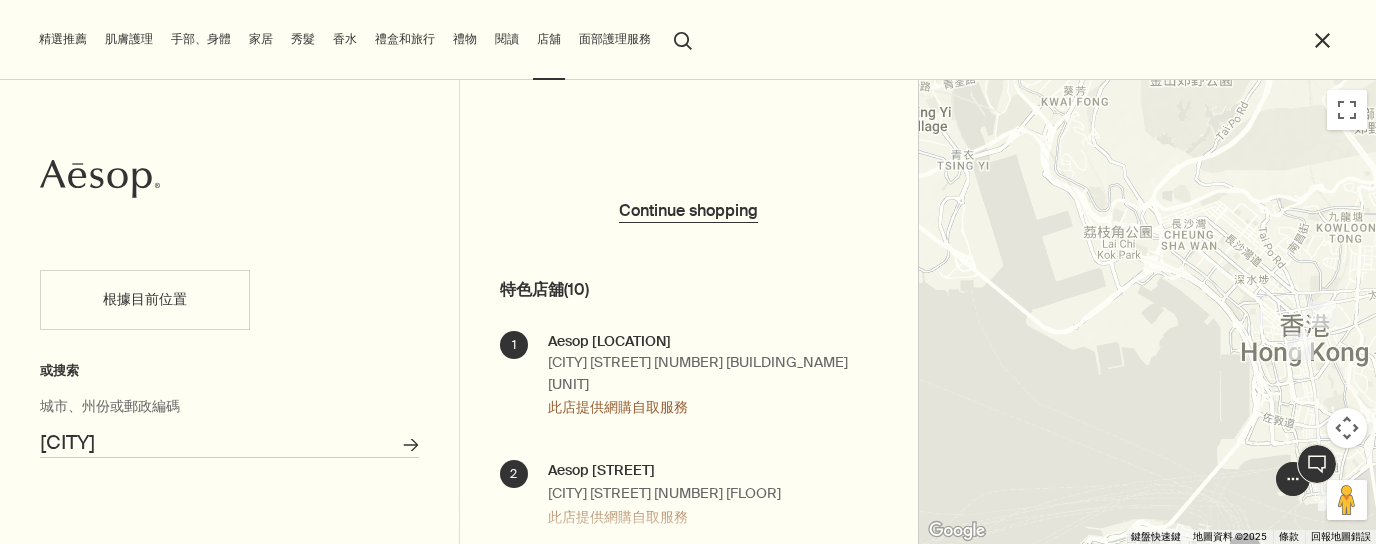 drag, startPoint x: 1036, startPoint y: 207, endPoint x: 1193, endPoint y: 356, distance: 216.44861 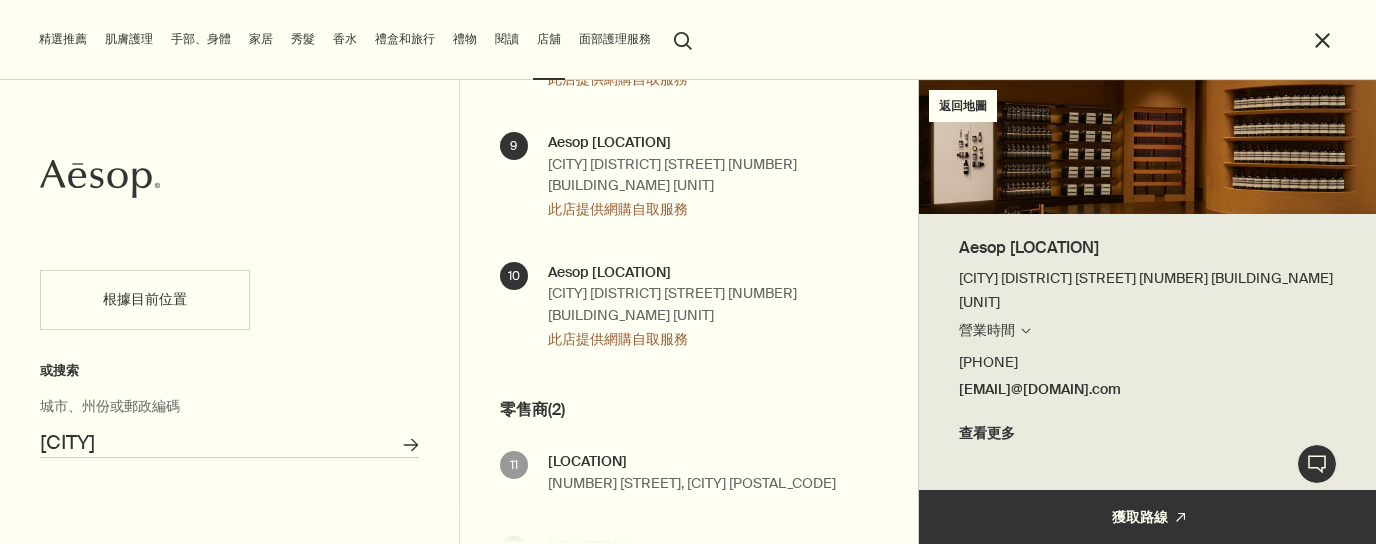 scroll, scrollTop: 1145, scrollLeft: 0, axis: vertical 